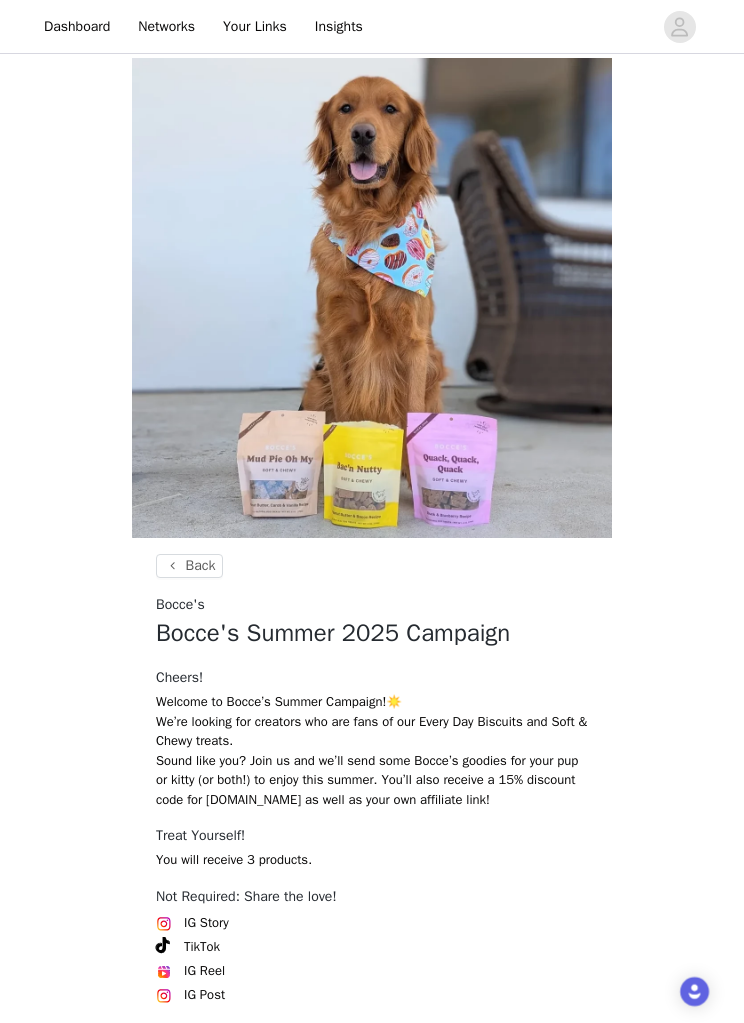 scroll, scrollTop: 323, scrollLeft: 0, axis: vertical 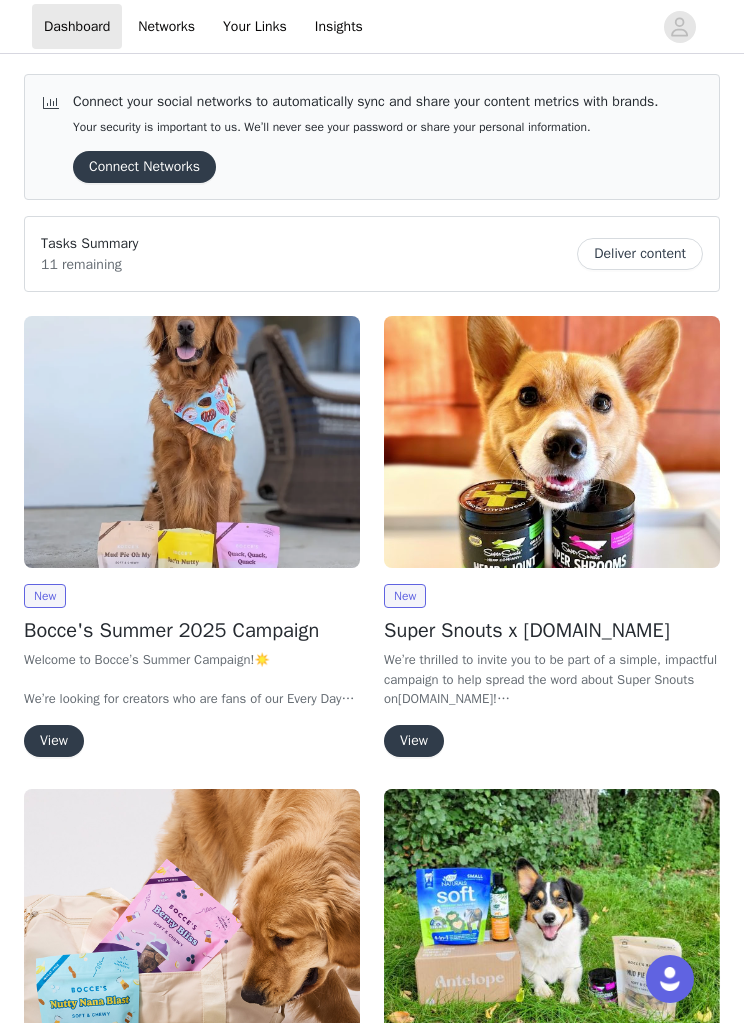 click on "View" at bounding box center (54, 741) 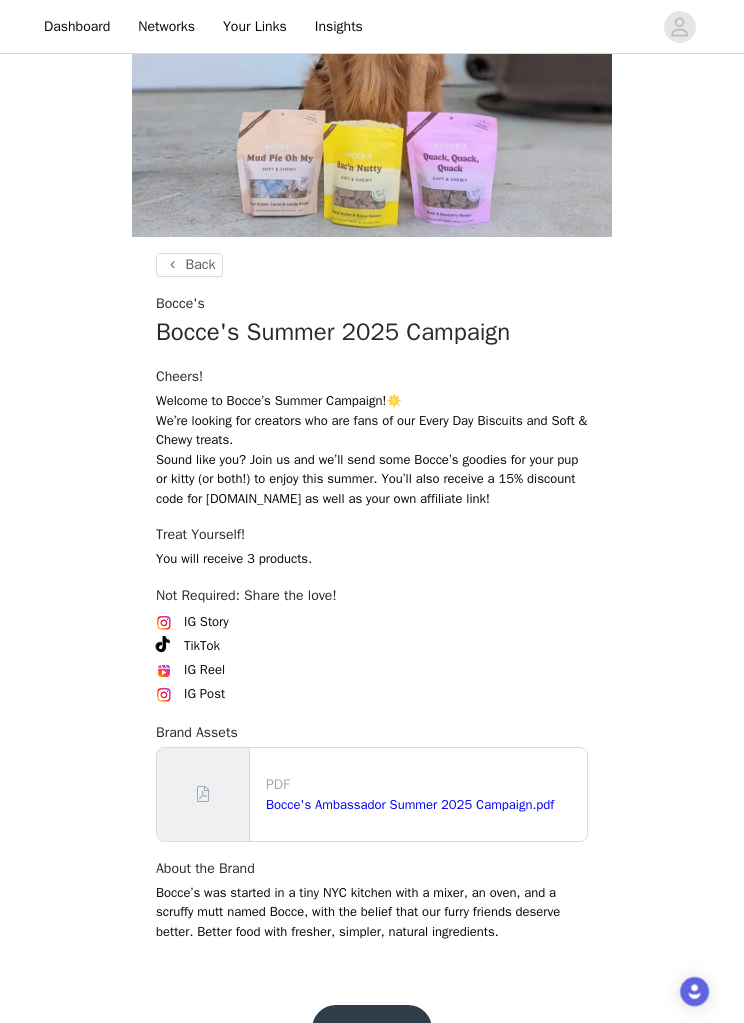 scroll, scrollTop: 322, scrollLeft: 0, axis: vertical 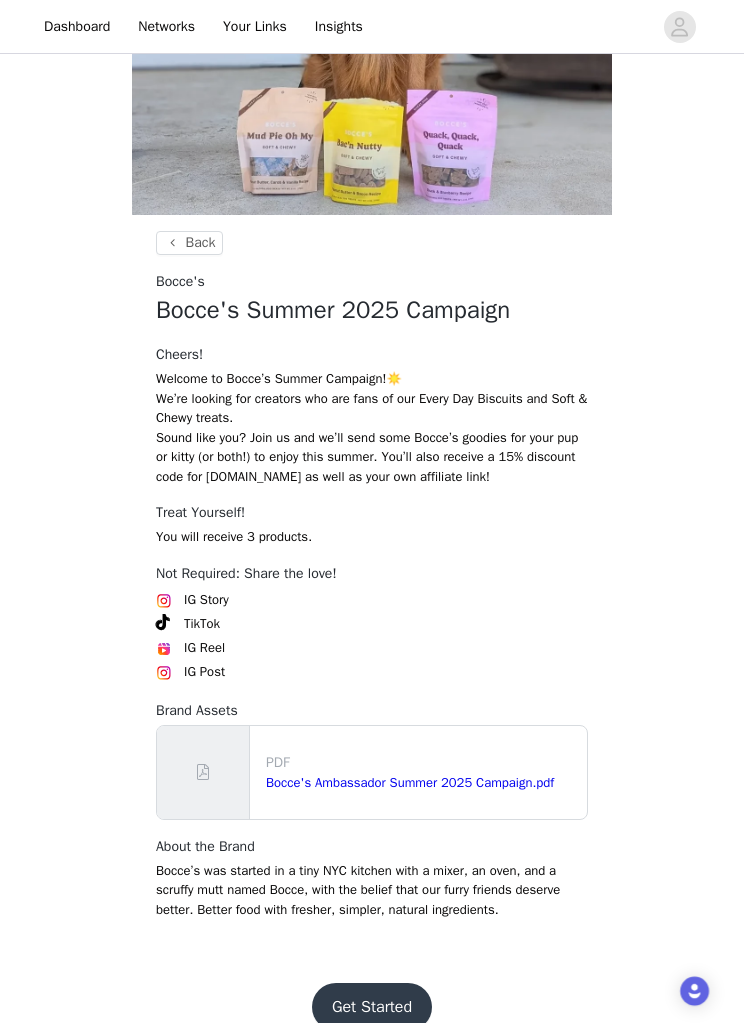 click on "Bocce's Ambassador Summer 2025 Campaign.pdf" at bounding box center [410, 783] 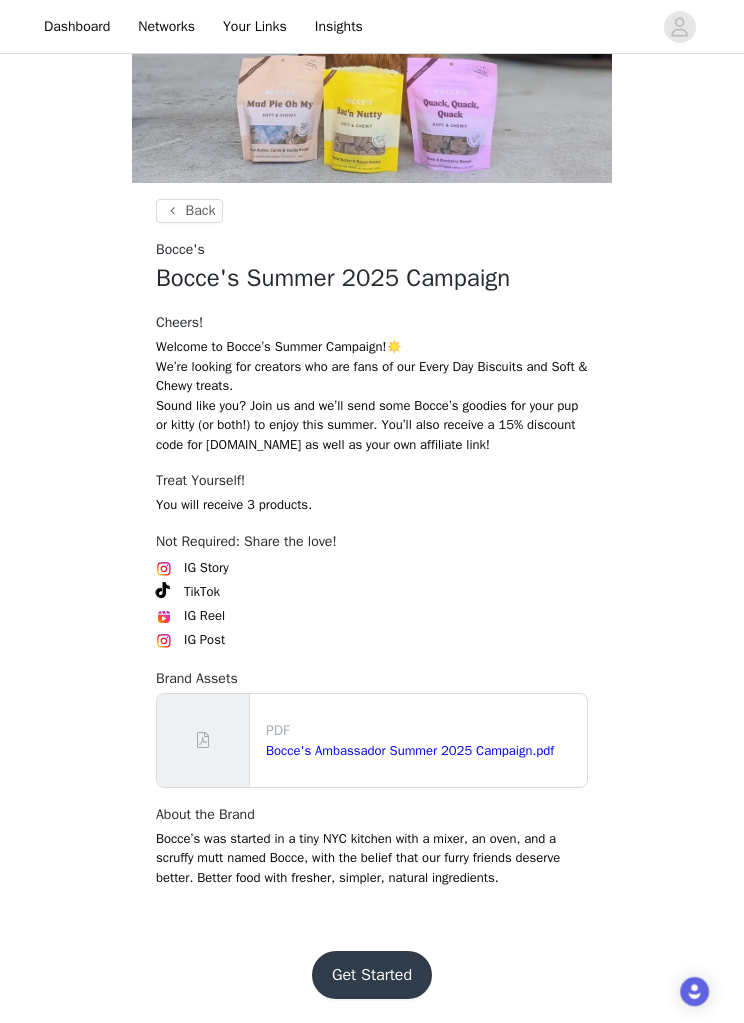 click on "Get Started" at bounding box center [372, 975] 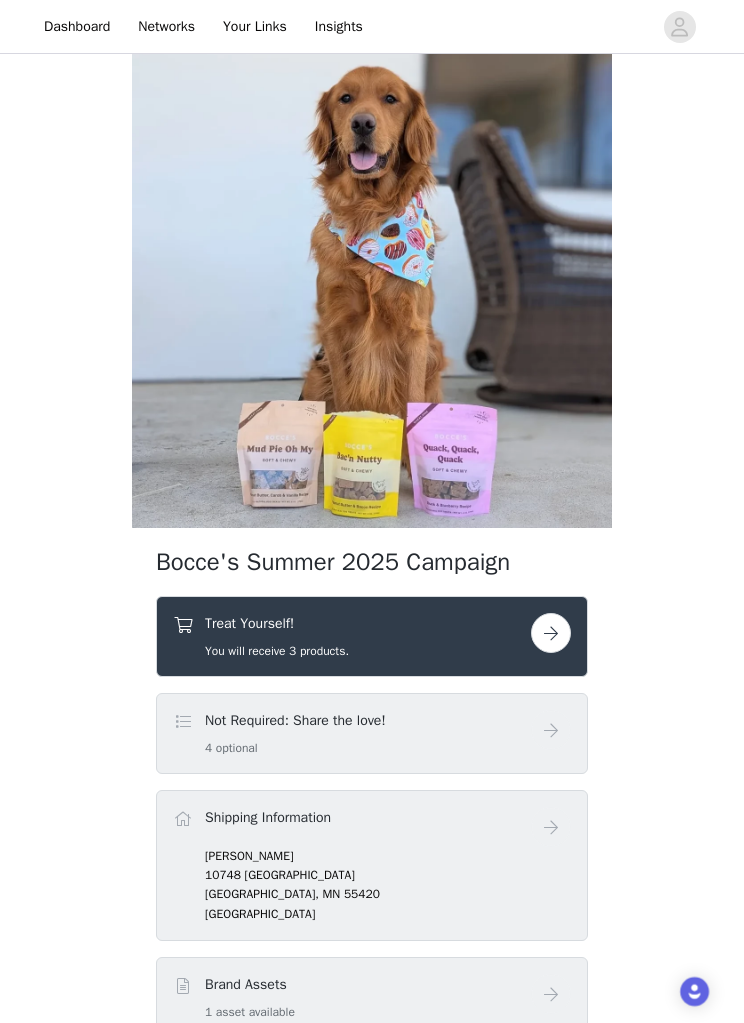 scroll, scrollTop: 0, scrollLeft: 0, axis: both 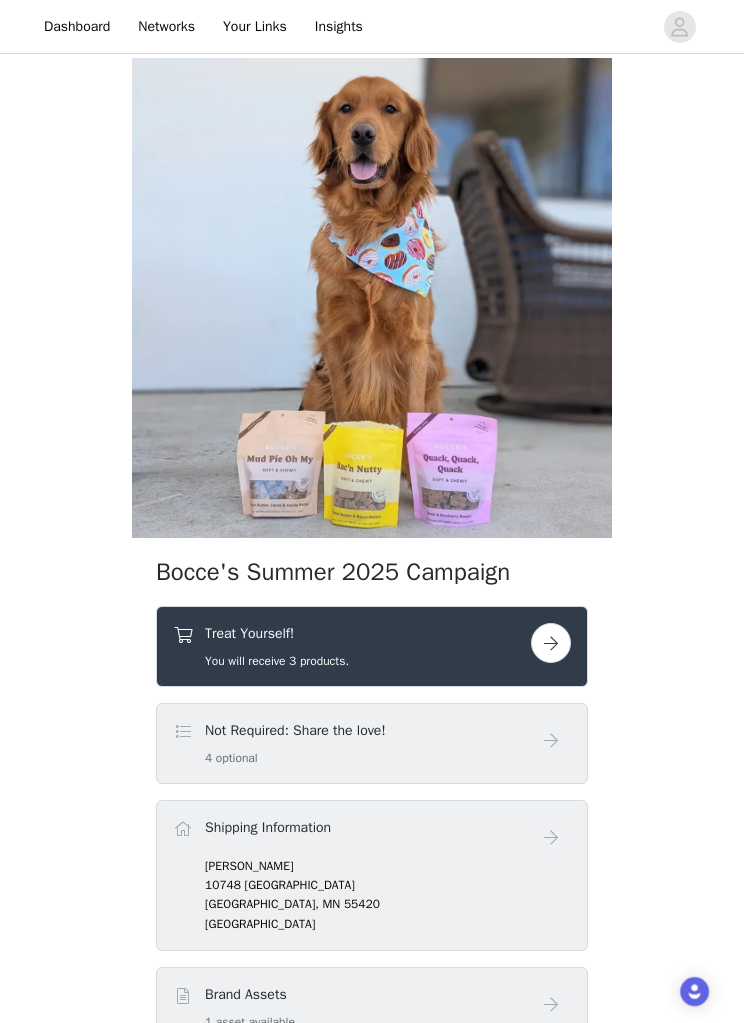 click at bounding box center [551, 643] 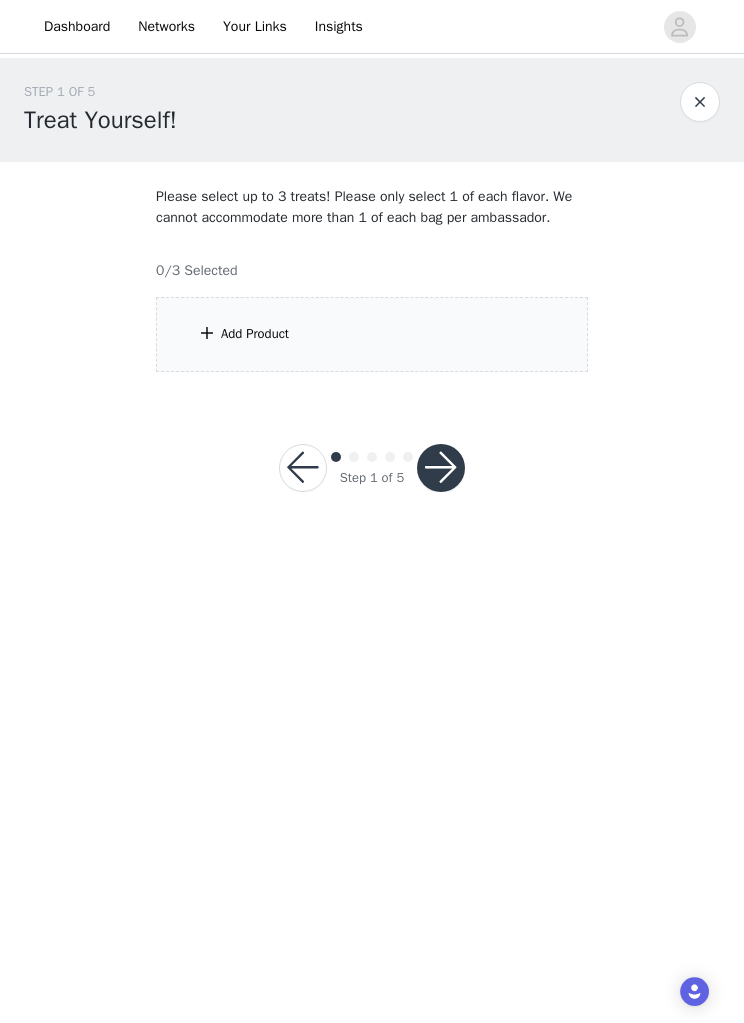 click at bounding box center [207, 333] 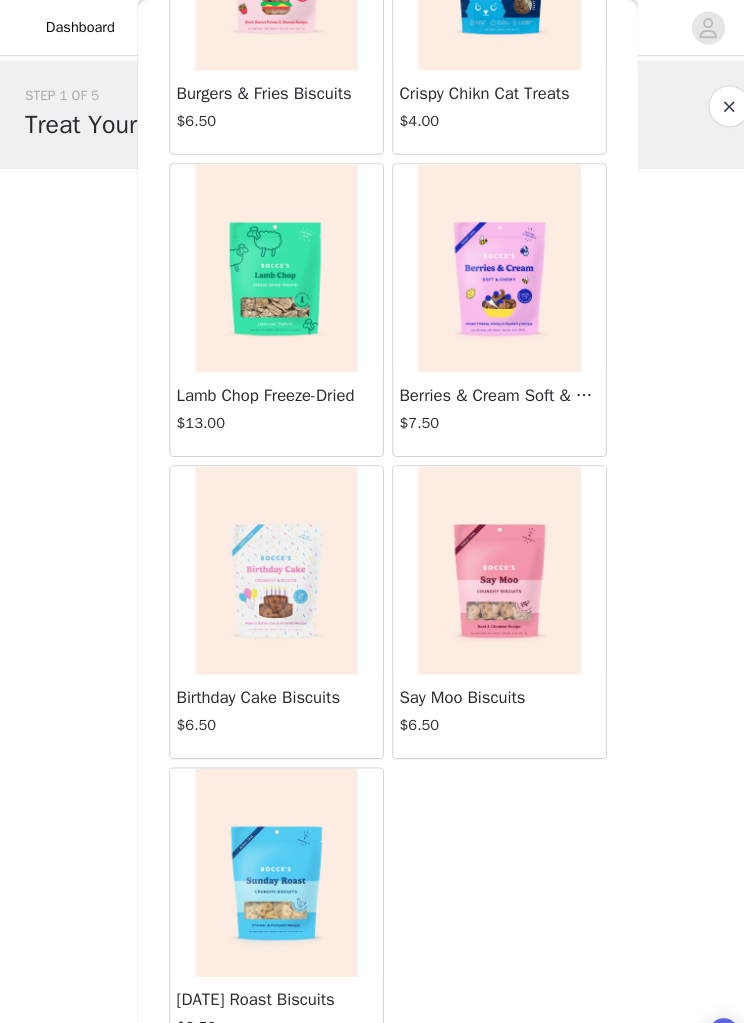 scroll, scrollTop: 1393, scrollLeft: 0, axis: vertical 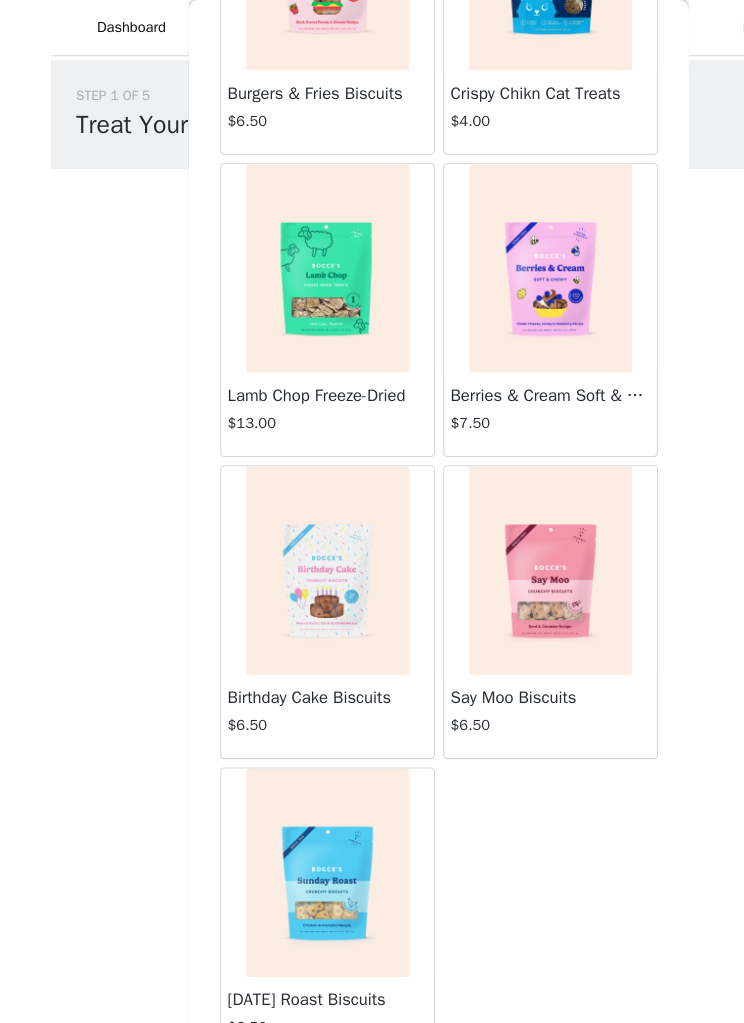 click at bounding box center [700, 102] 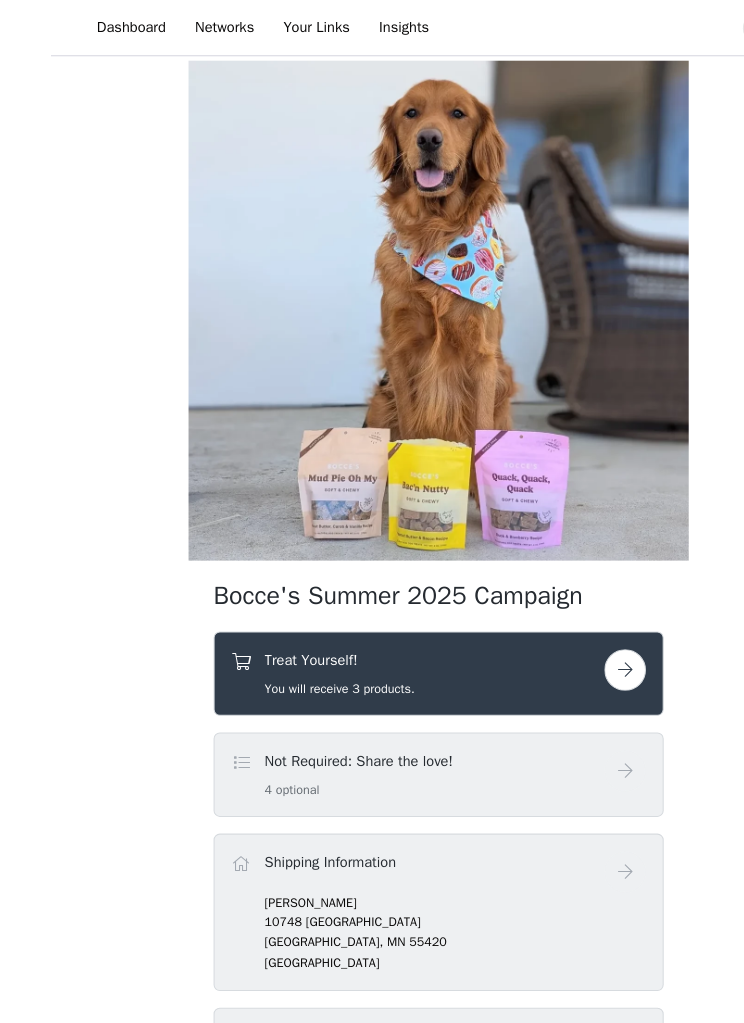 click on "Bocce's Summer 2025 Campaign
Treat Yourself!   You will receive 3 products.                 Not Required: Share the love!   4 optional             Shipping Information             [PERSON_NAME]   [STREET_ADDRESS]         Brand Assets   1 asset available             Content Rights               Media creator grants Bocce's a royalty-free license for all branded media developed during the duration of this partnership, giving Bocce's the rights to:   Posting to social media platforms Paid support of social media posts Publishing to Bocce's's websites Use in Bocce's's digital, email or text message communications Use in online advertising within social media platforms Use in general online advertising (i.e., search, websites, digital, etc.) Use in off-line advertising (i.e., broadcast, print, display, etc.) Combination with other content for any of the above uses.             Privacy Policy Terms" at bounding box center (372, 768) 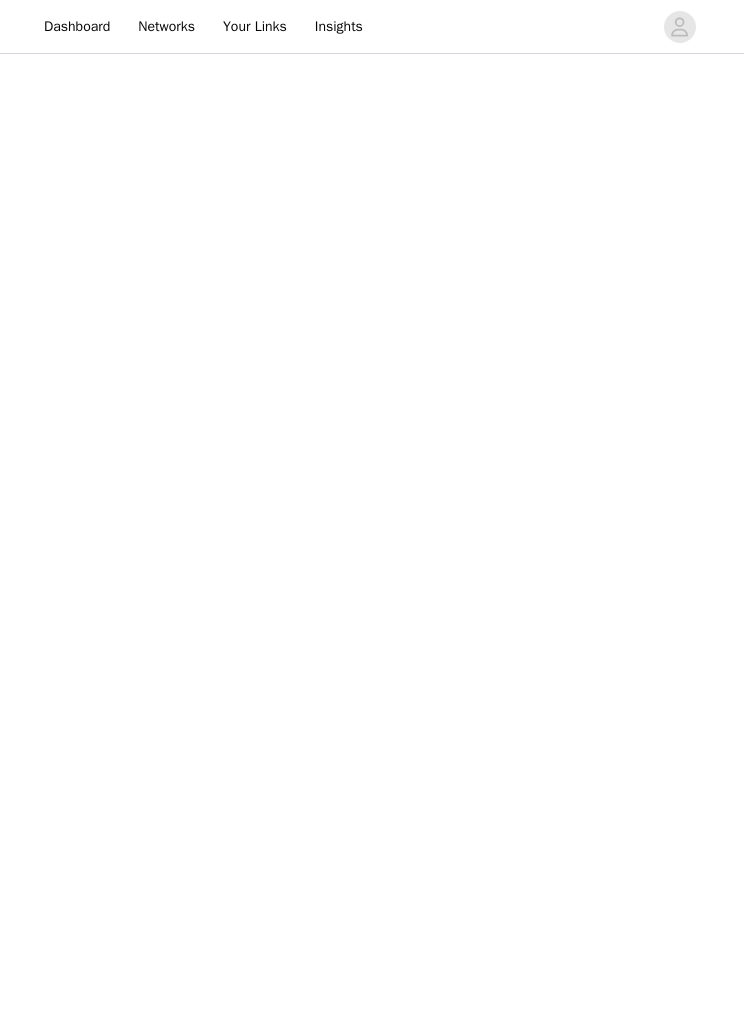 scroll, scrollTop: 0, scrollLeft: 0, axis: both 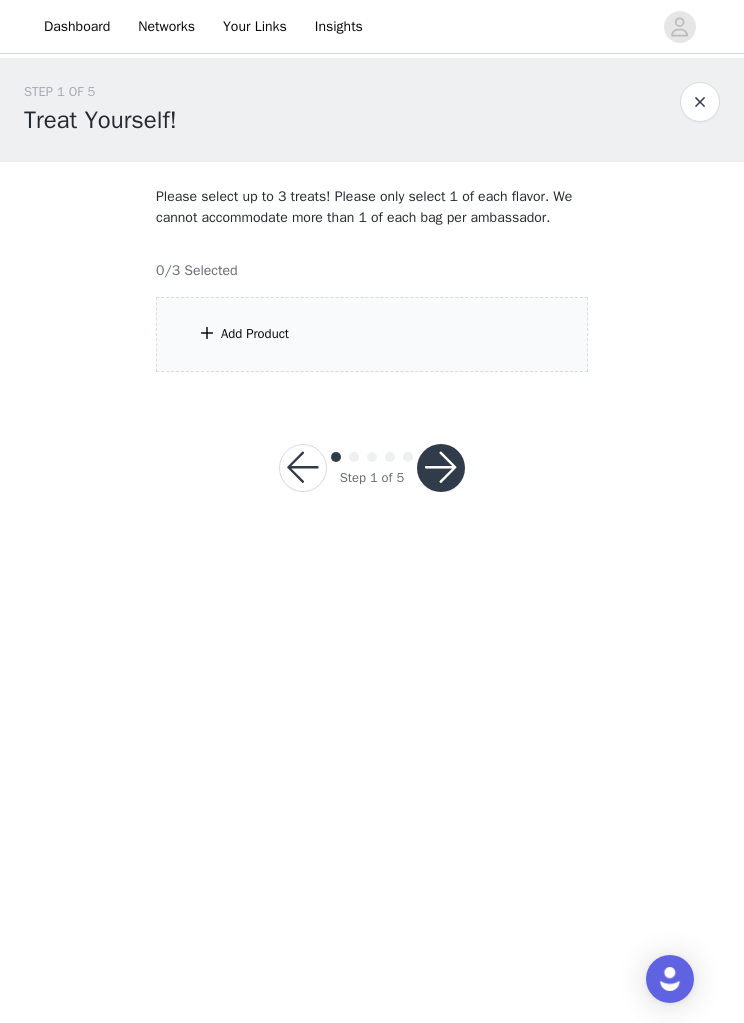 click at bounding box center [207, 333] 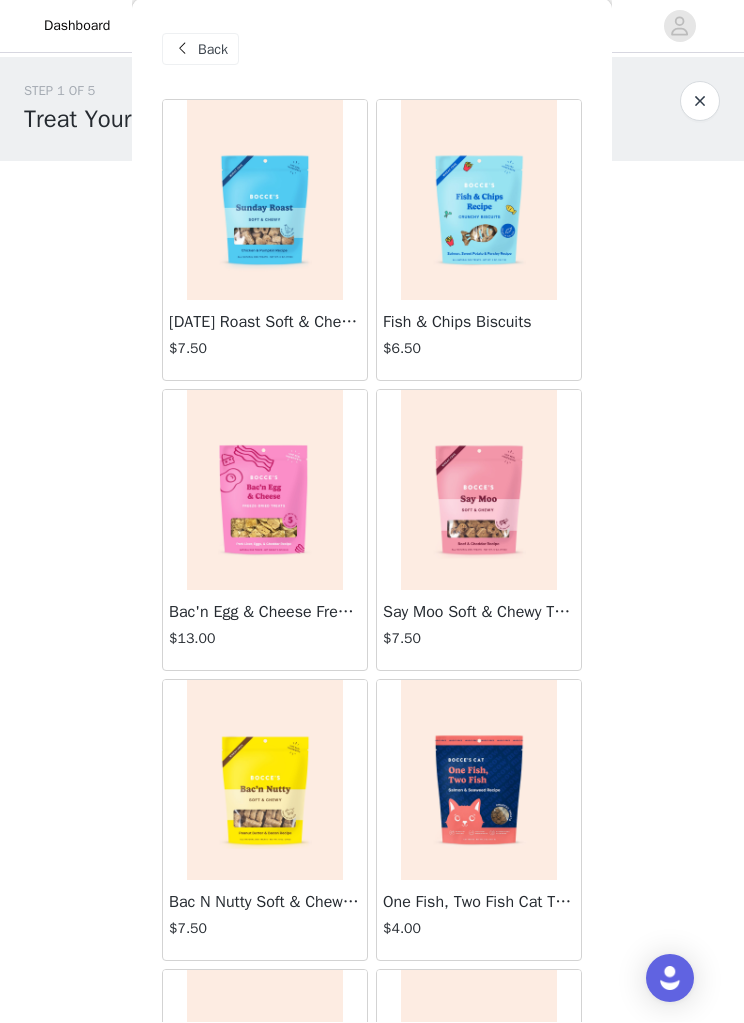 click on "Bac'n Egg & Cheese Freeze-Dried" at bounding box center (265, 613) 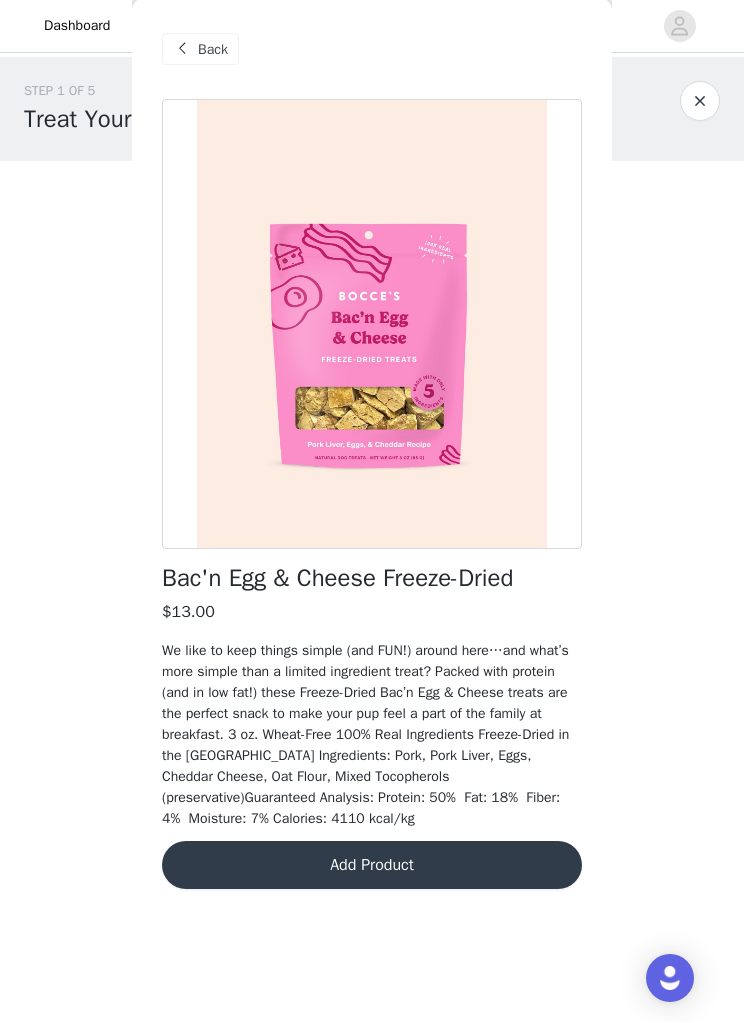 click on "Back" at bounding box center [200, 50] 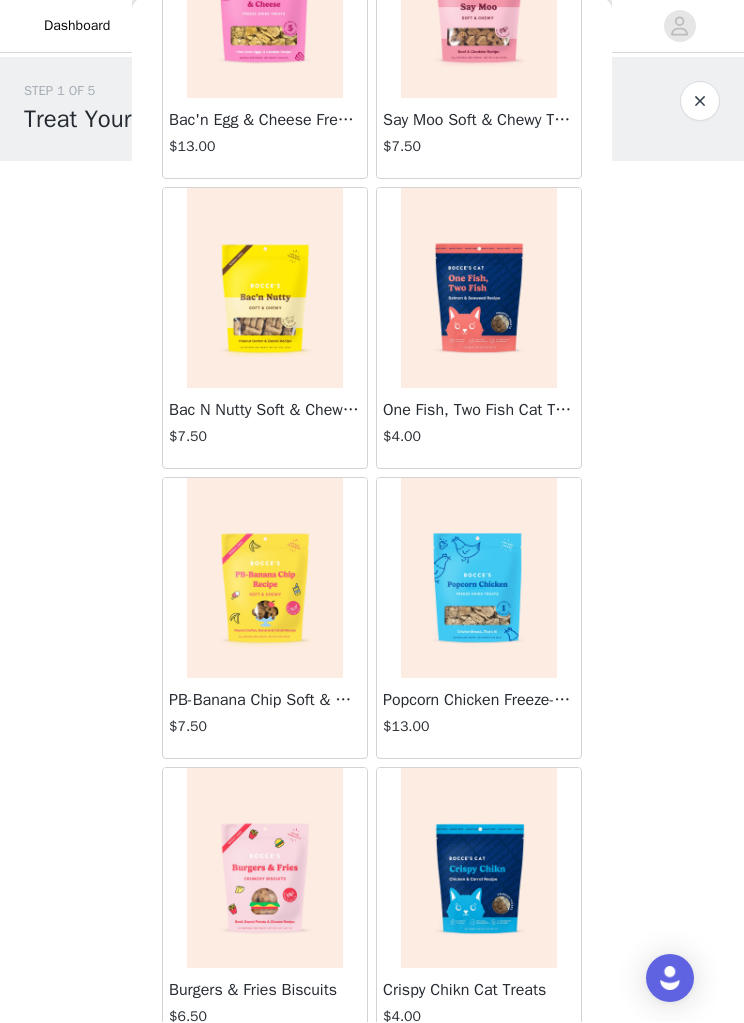 scroll, scrollTop: 498, scrollLeft: 0, axis: vertical 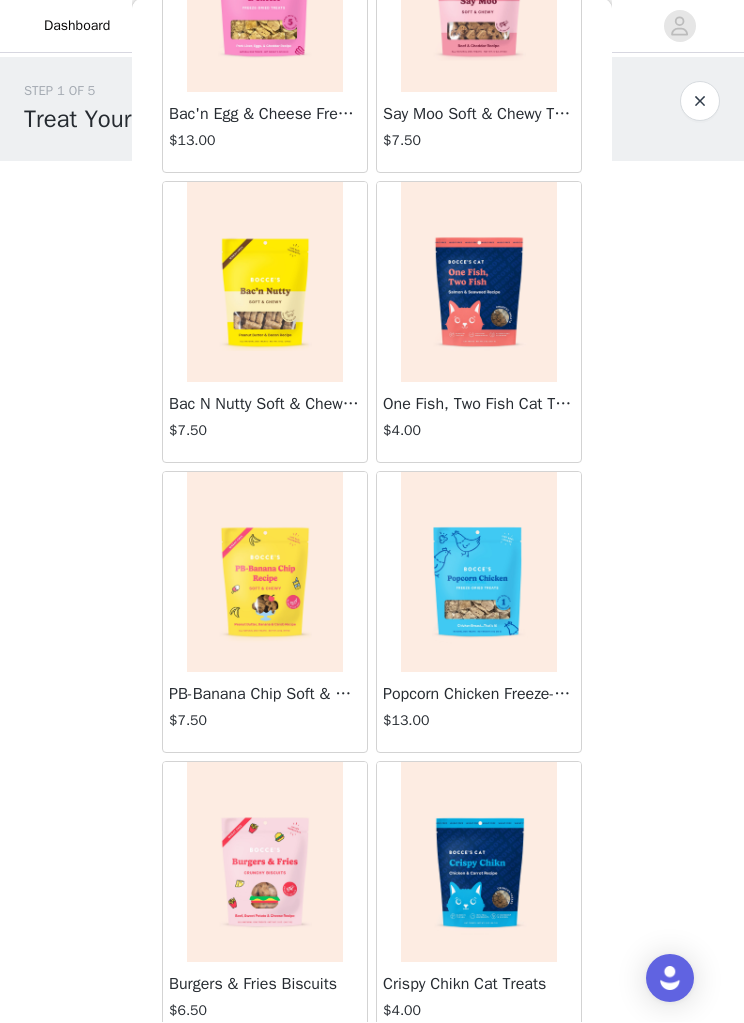 click on "Popcorn Chicken Freeze-Dried" at bounding box center [479, 695] 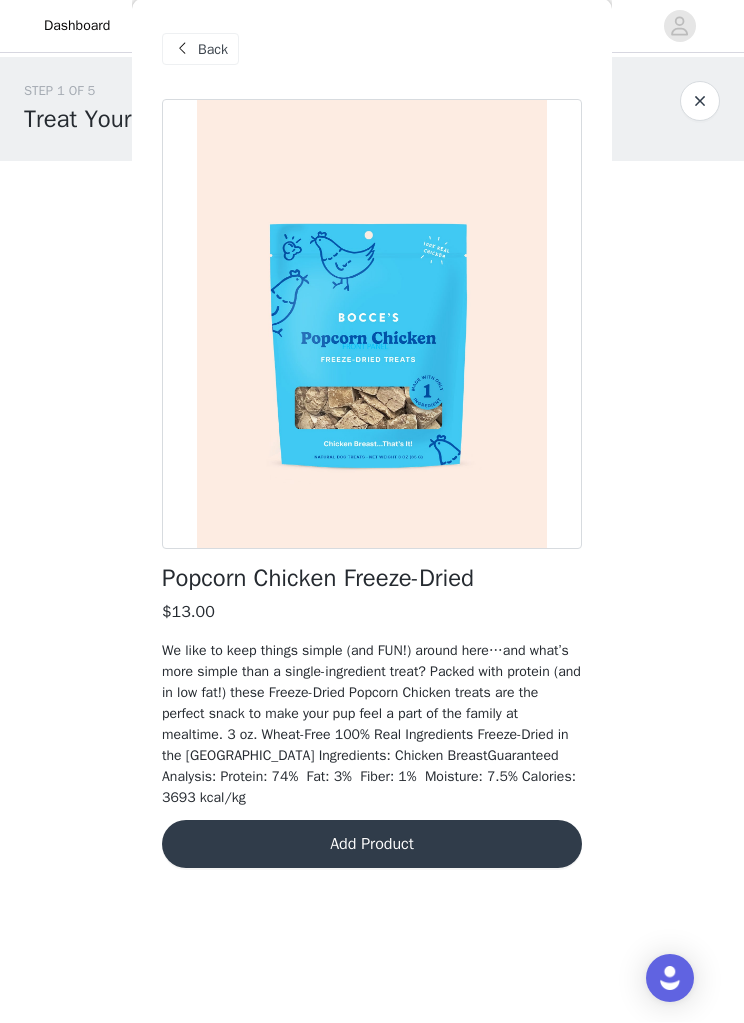 scroll, scrollTop: 0, scrollLeft: 0, axis: both 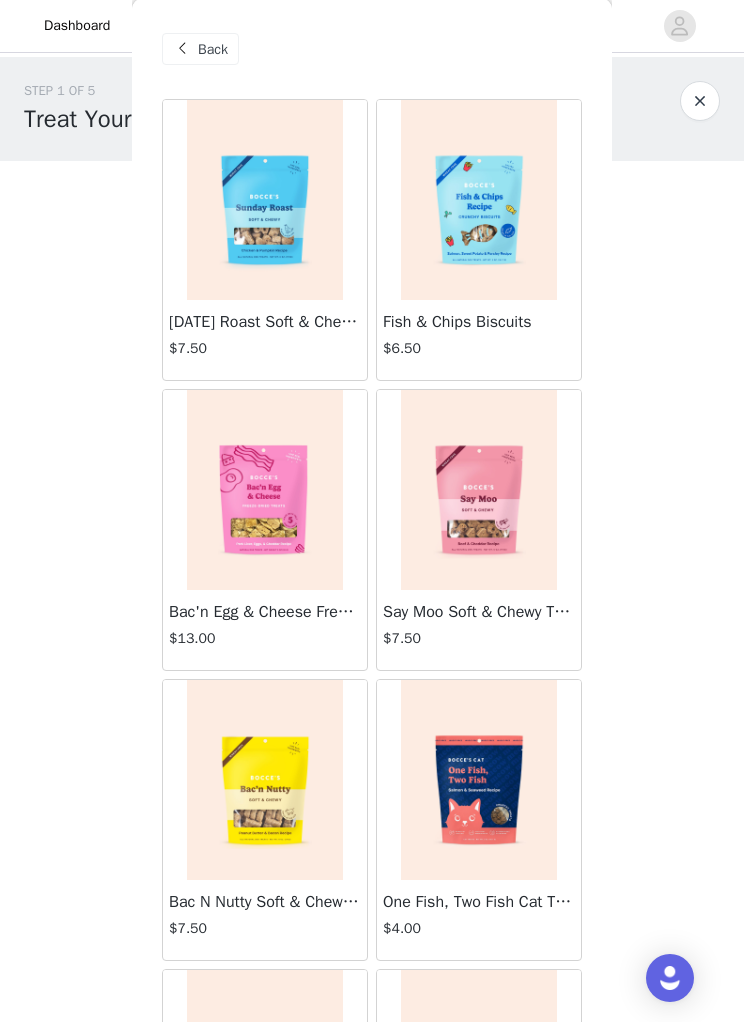 click at bounding box center (700, 102) 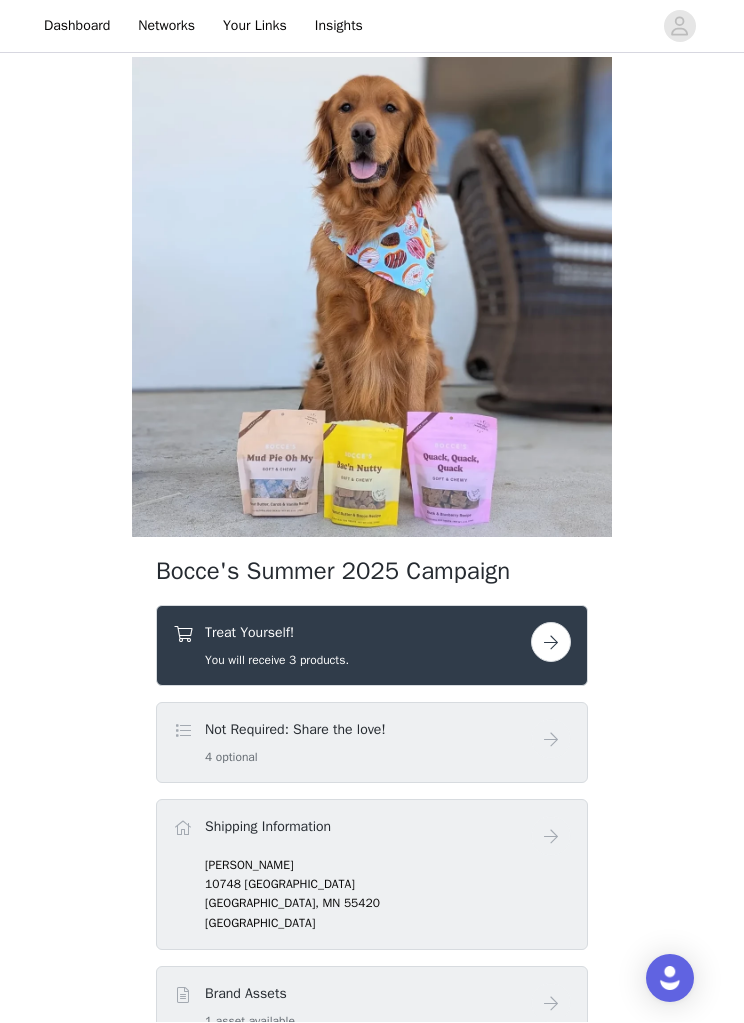 scroll, scrollTop: 1, scrollLeft: 0, axis: vertical 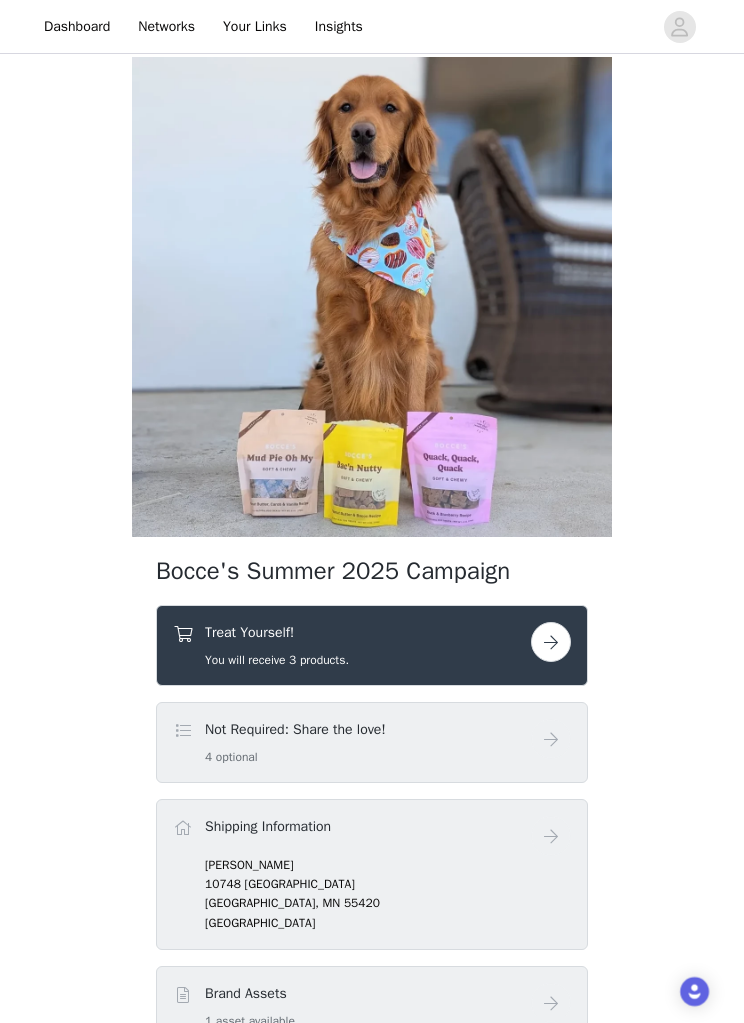 click at bounding box center (551, 642) 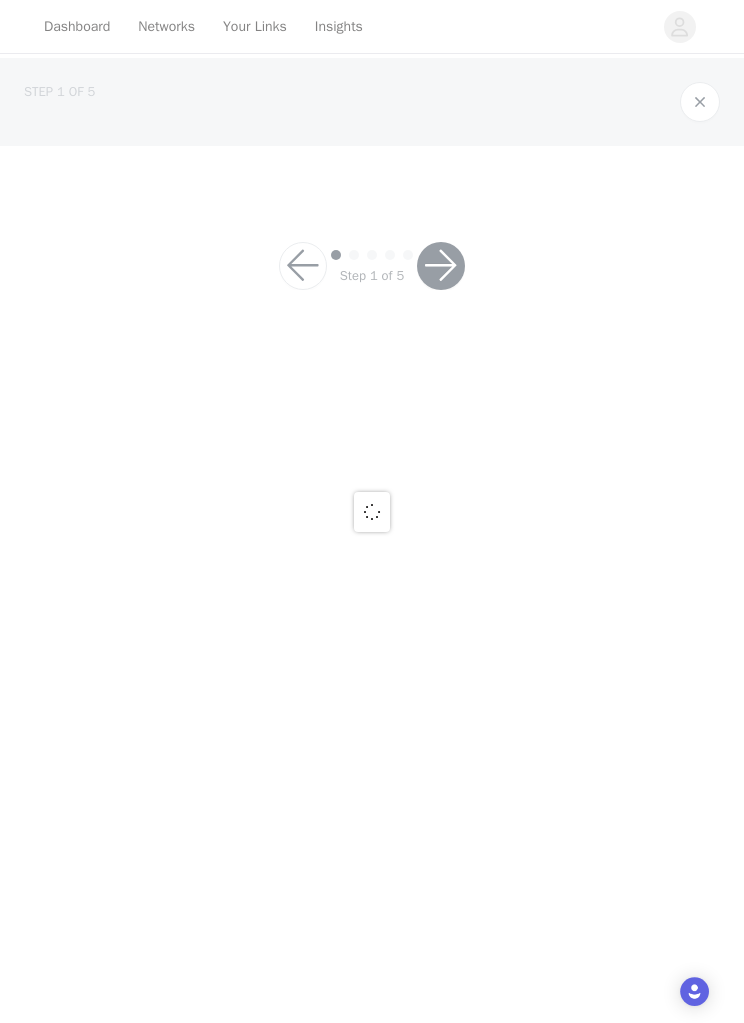 scroll, scrollTop: 0, scrollLeft: 0, axis: both 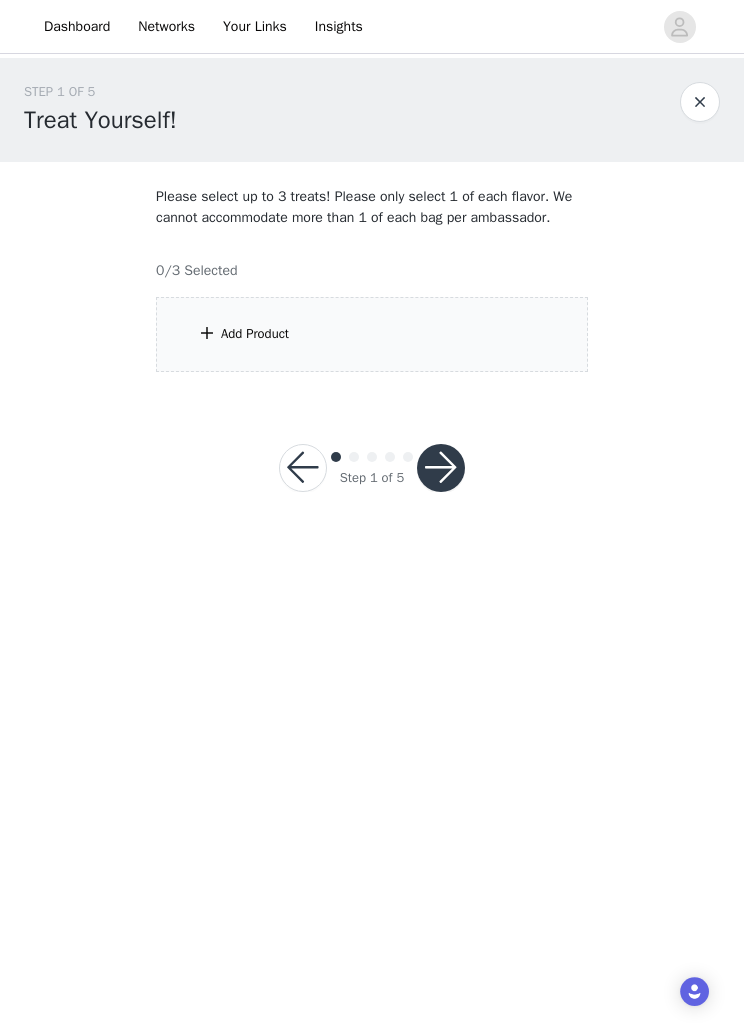 click on "Add Product" at bounding box center (372, 334) 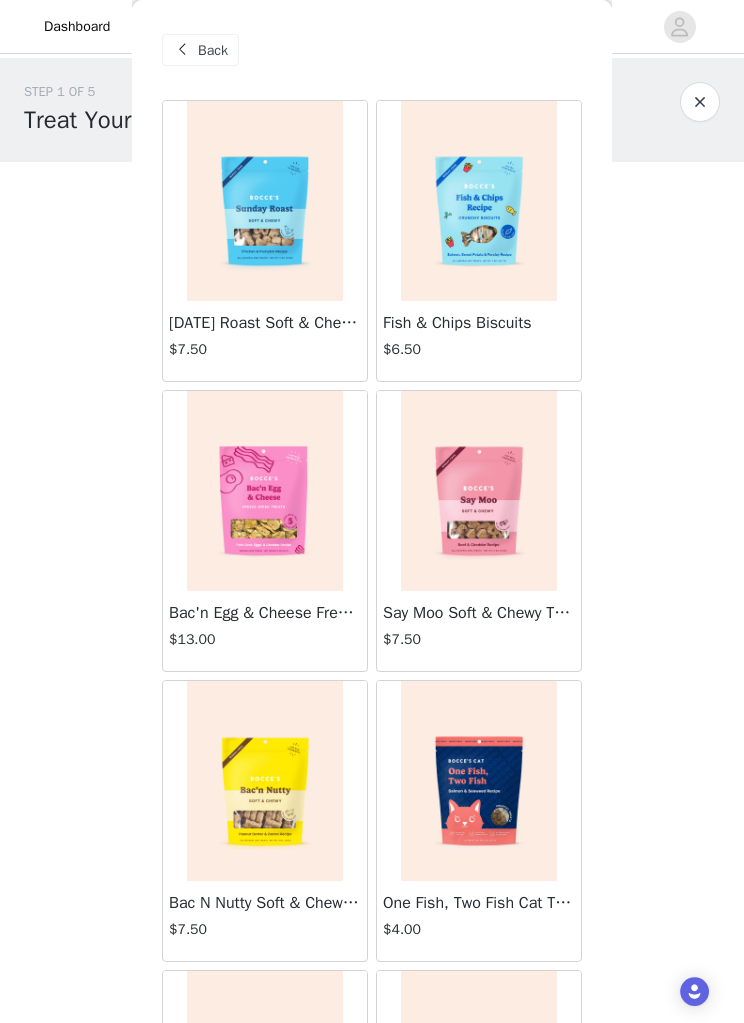 click at bounding box center [265, 491] 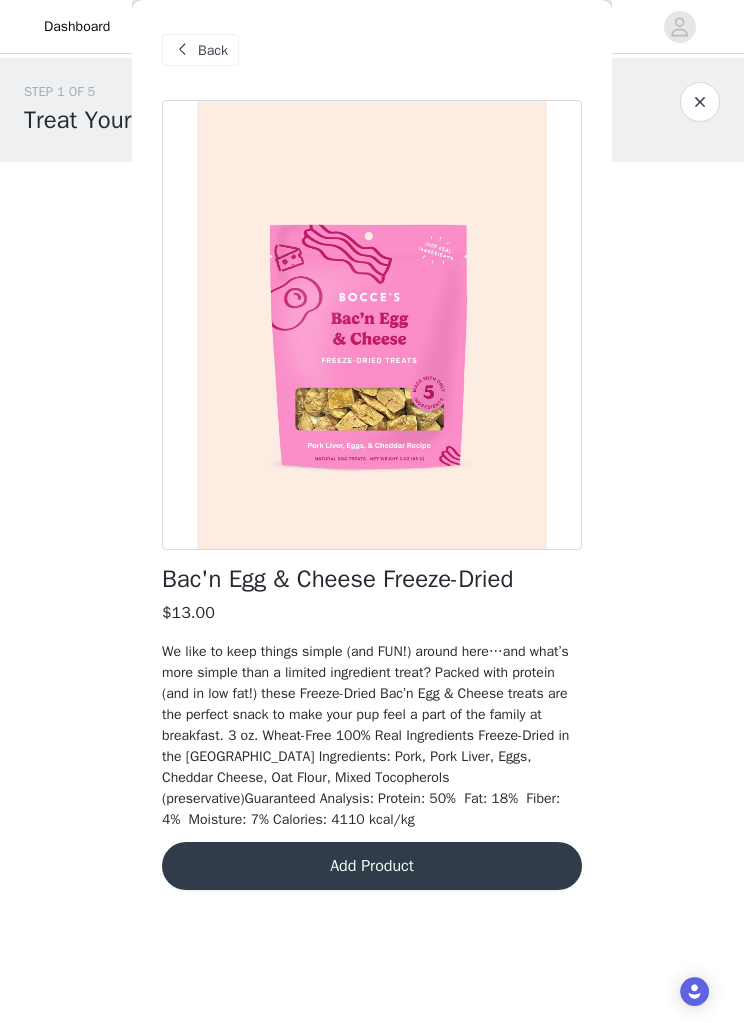 click on "Add Product" at bounding box center [372, 866] 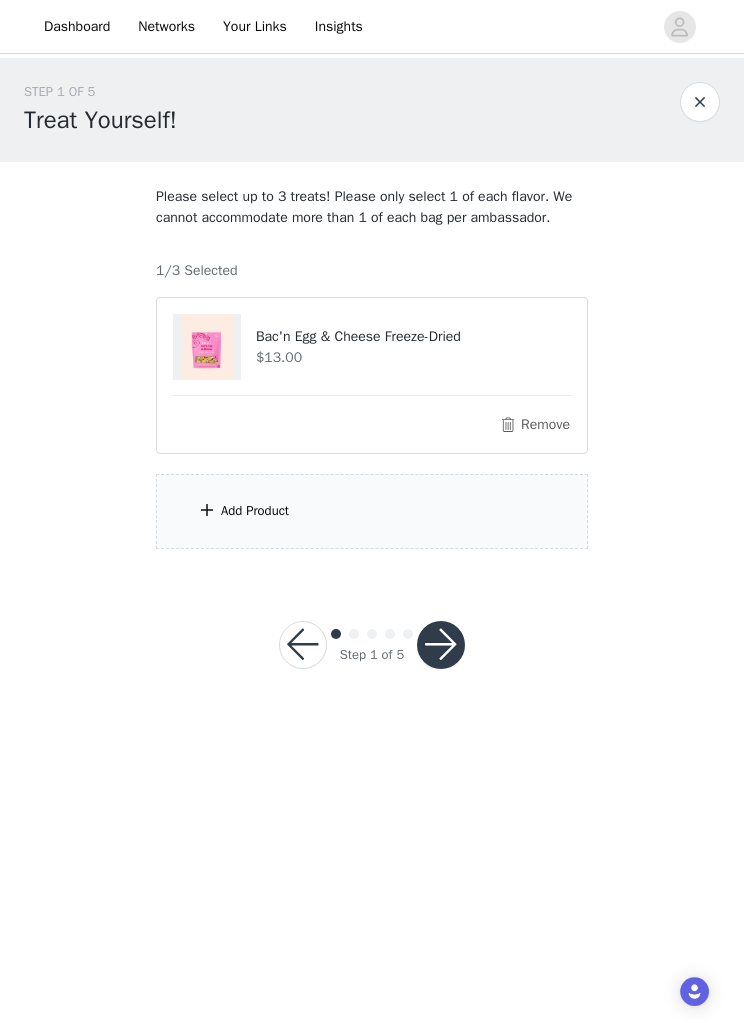 click on "Add Product" at bounding box center (372, 511) 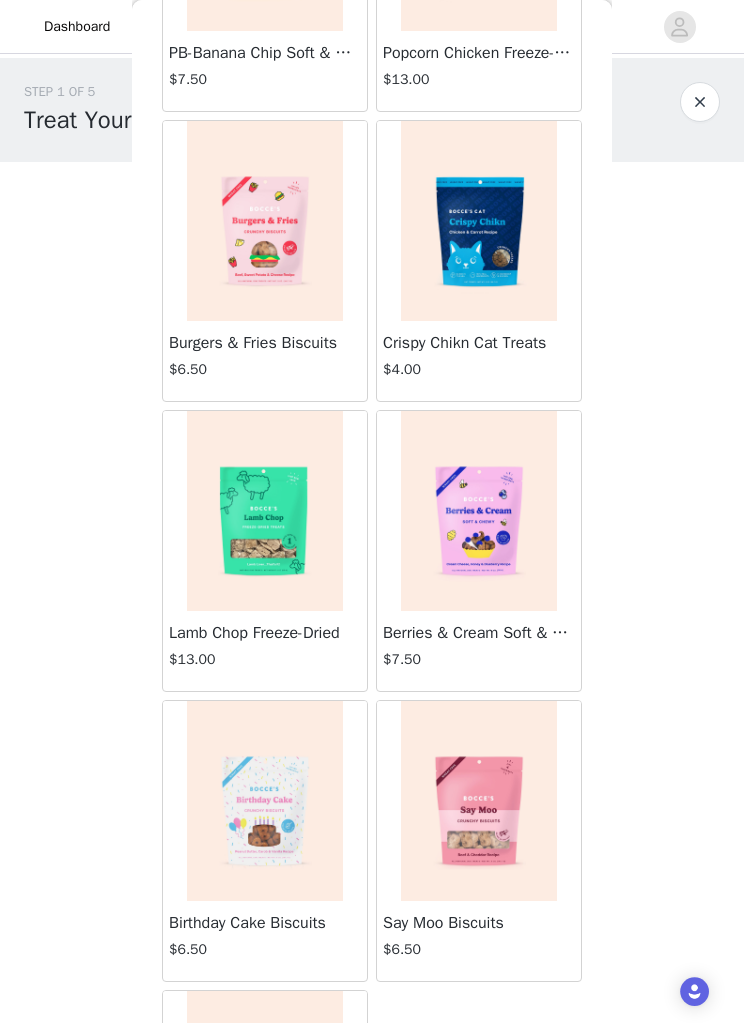 scroll, scrollTop: 1141, scrollLeft: 0, axis: vertical 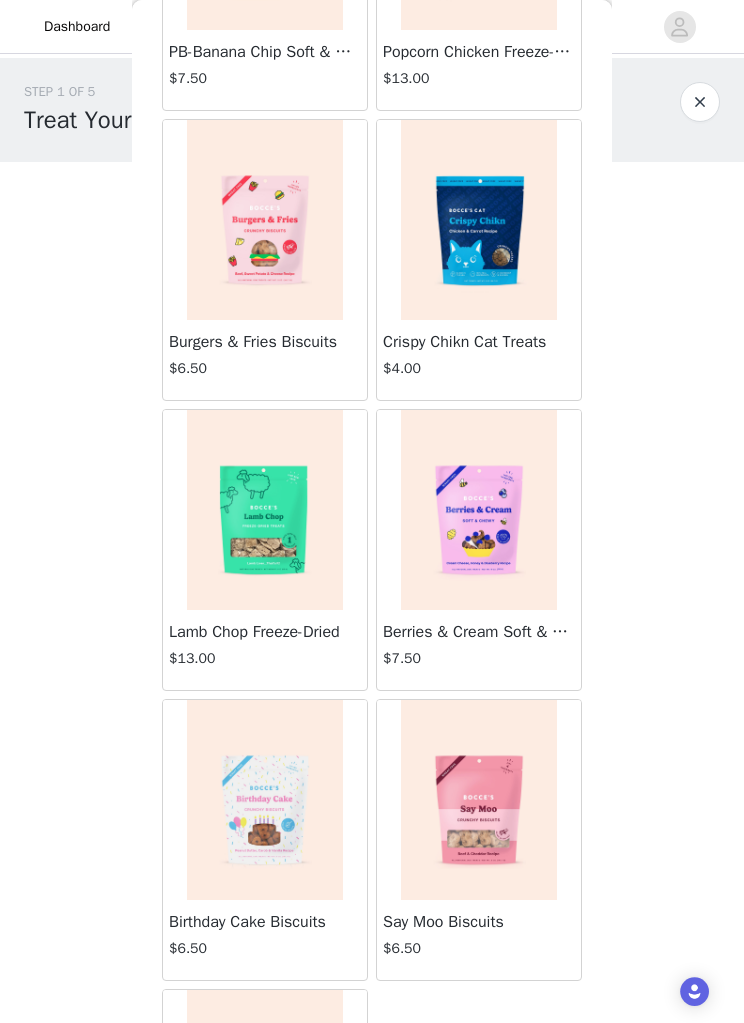 click at bounding box center [479, 510] 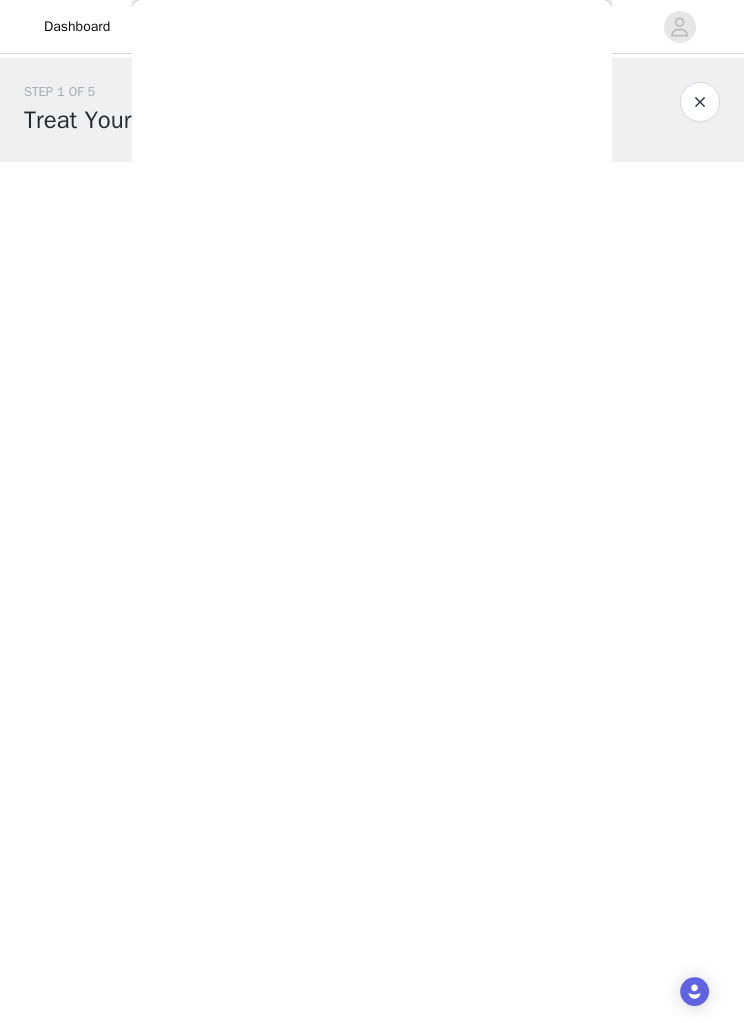 scroll, scrollTop: 0, scrollLeft: 0, axis: both 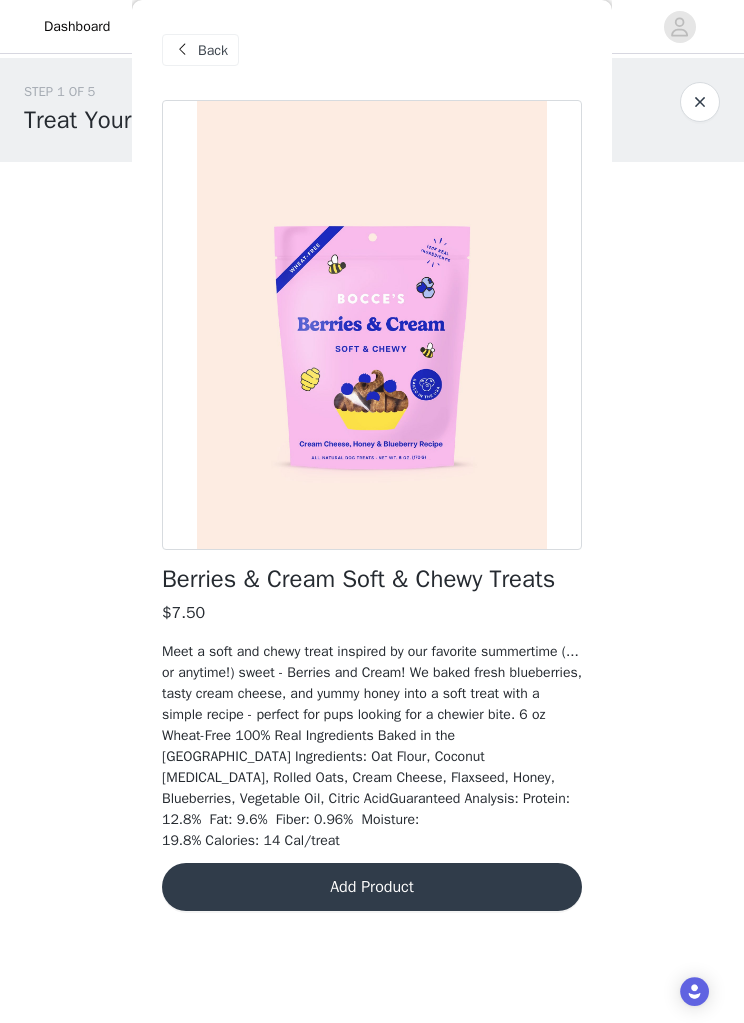 click on "Add Product" at bounding box center (372, 887) 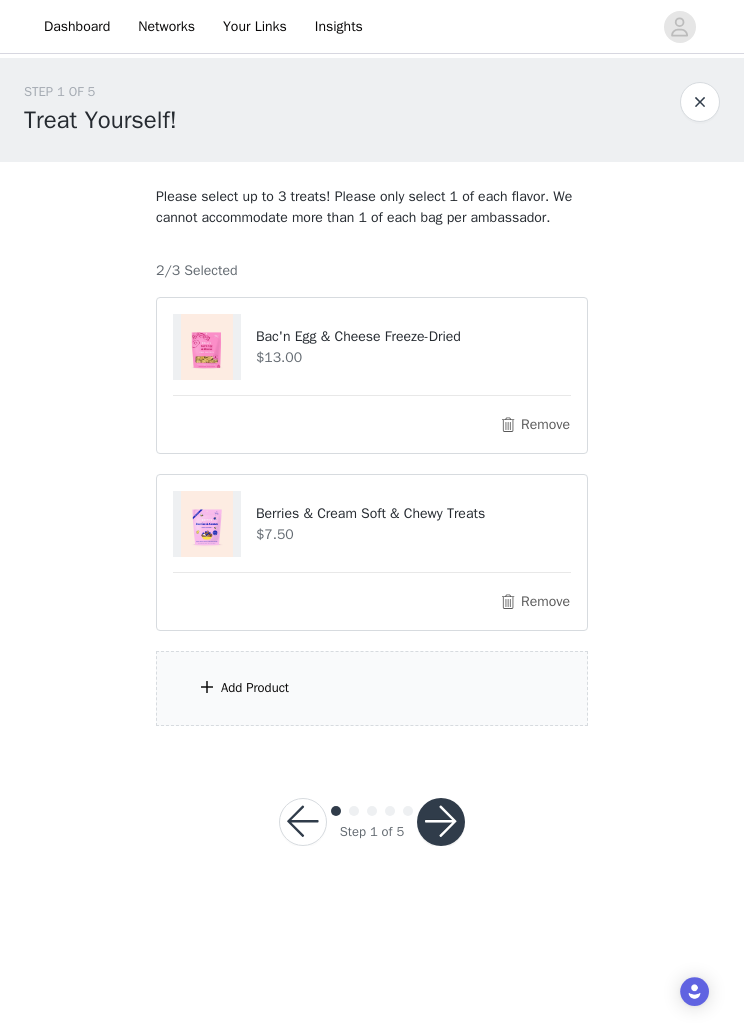 click at bounding box center [207, 687] 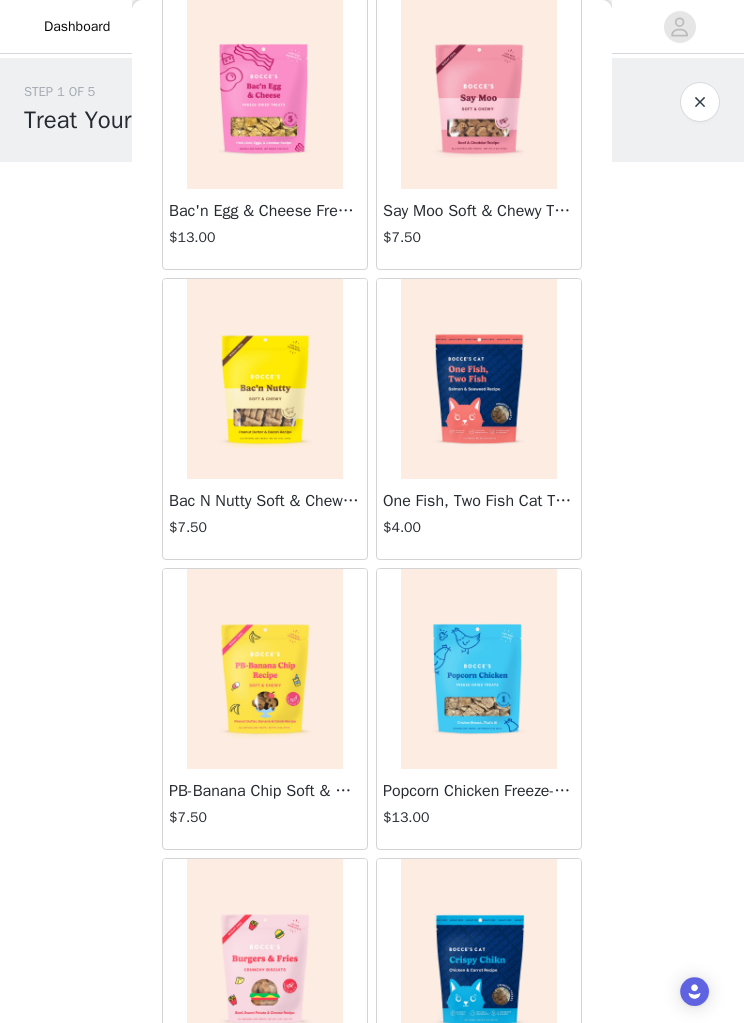 scroll, scrollTop: 400, scrollLeft: 0, axis: vertical 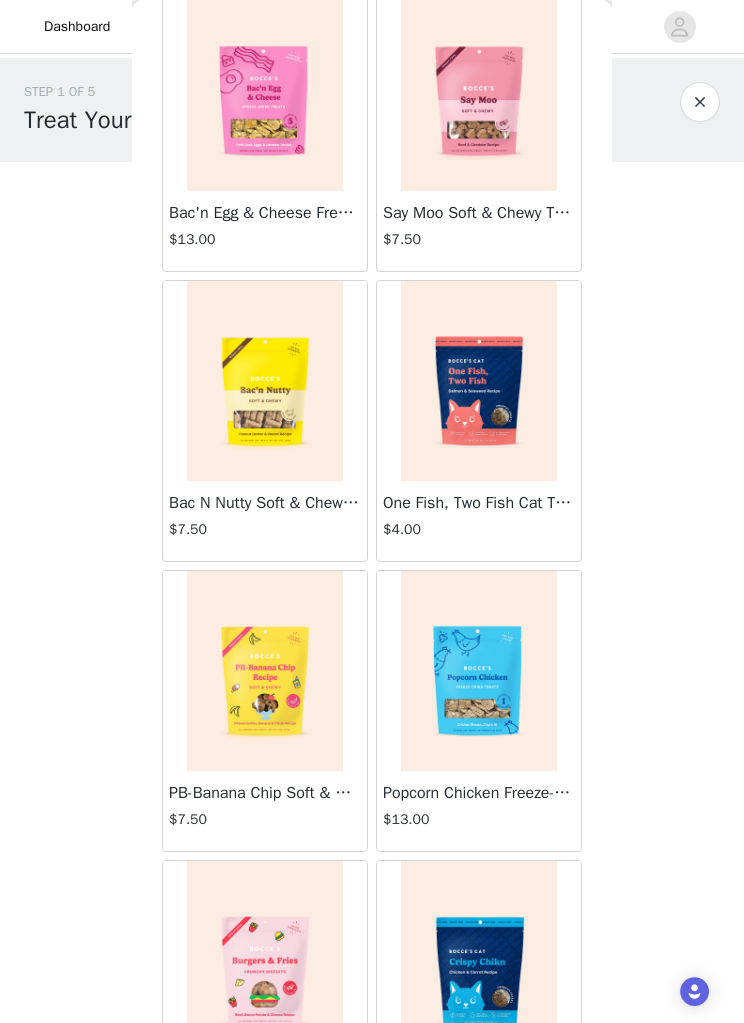 click at bounding box center (265, 671) 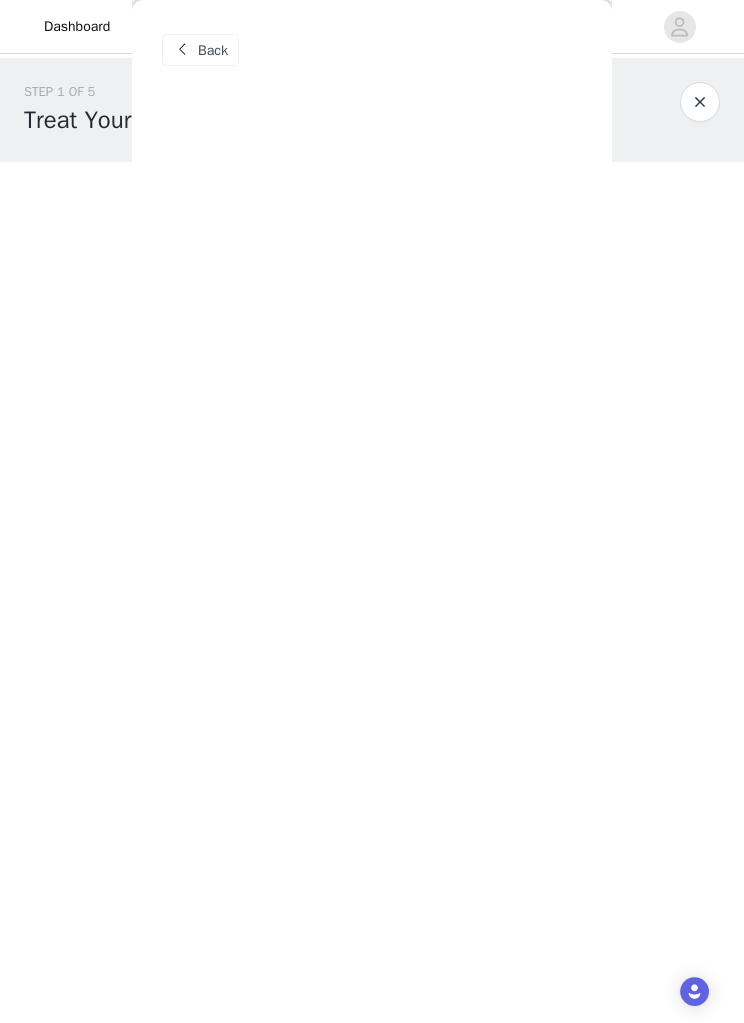 scroll, scrollTop: 0, scrollLeft: 0, axis: both 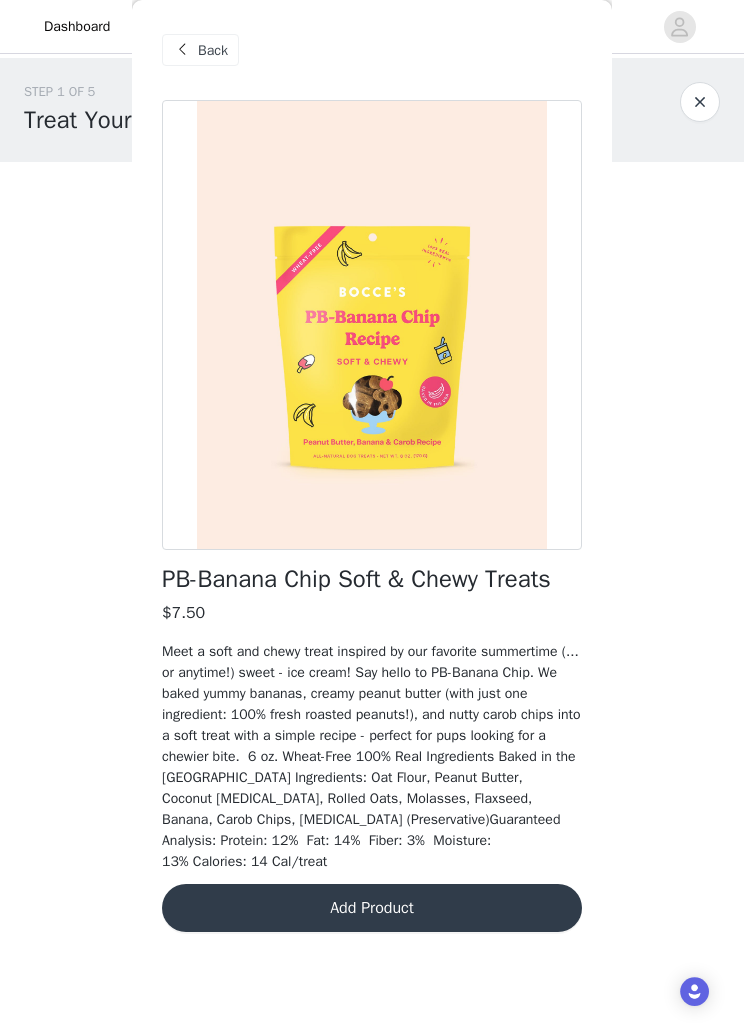click on "Add Product" at bounding box center [372, 908] 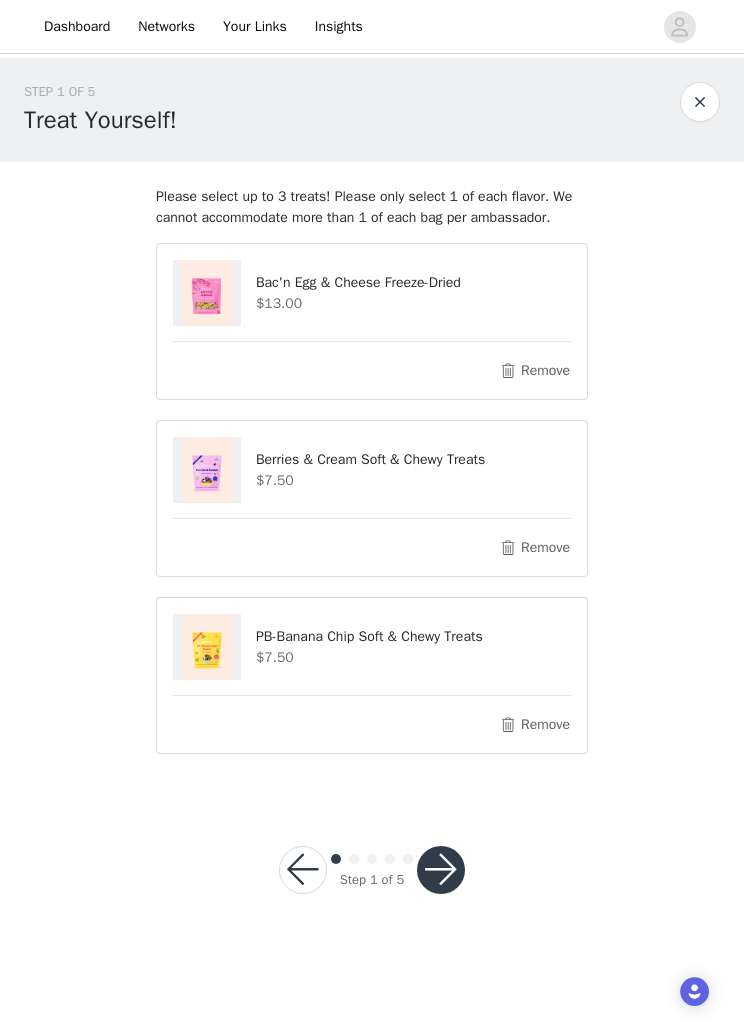 click on "Remove" at bounding box center (535, 725) 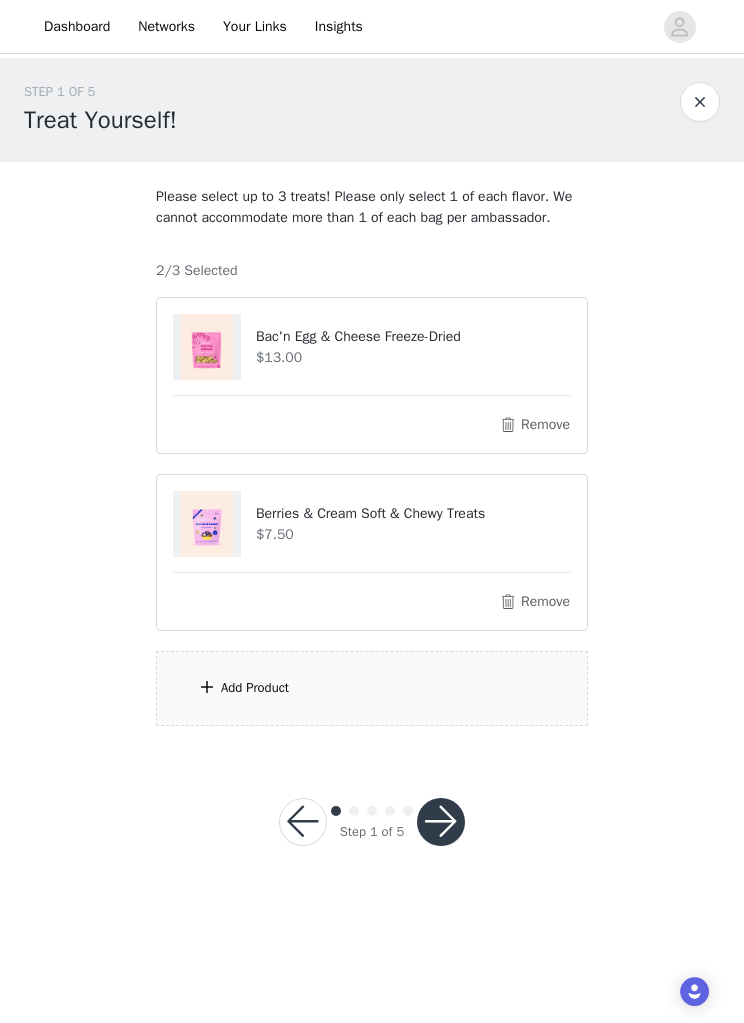 click at bounding box center [207, 687] 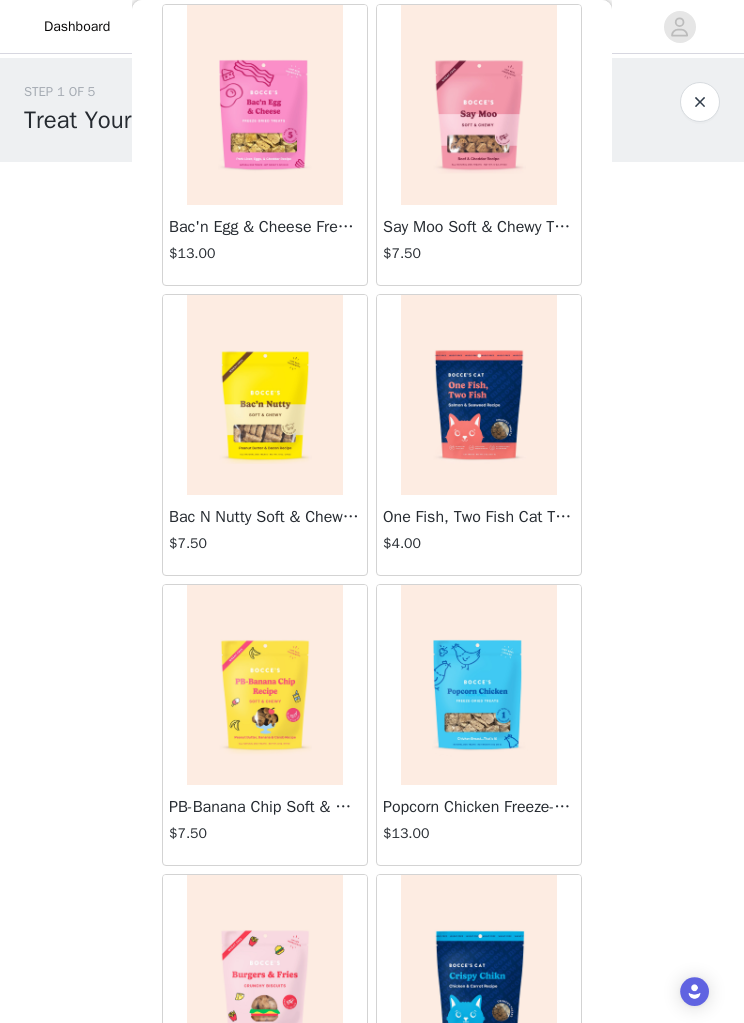scroll, scrollTop: 383, scrollLeft: 0, axis: vertical 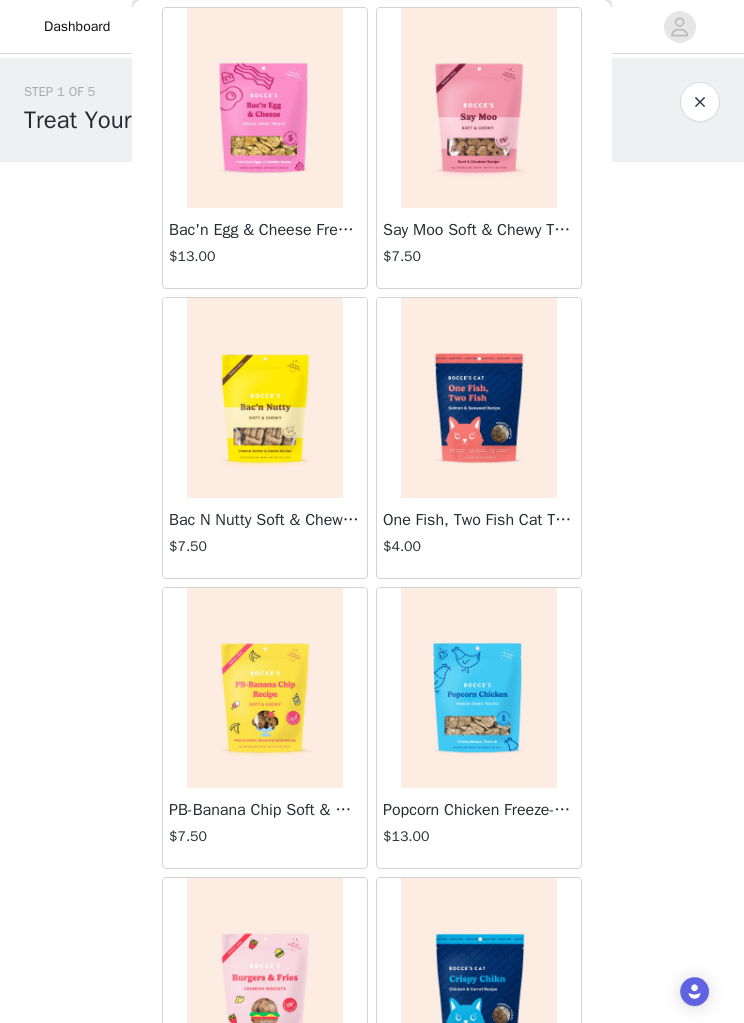 click at bounding box center [479, 688] 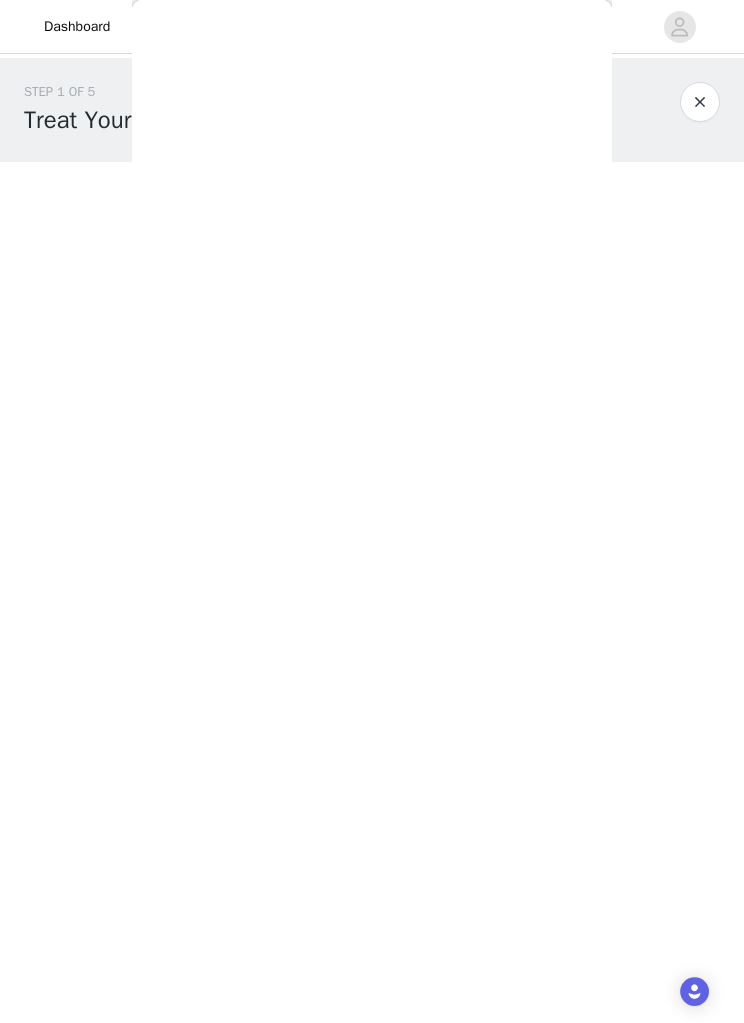scroll, scrollTop: 0, scrollLeft: 0, axis: both 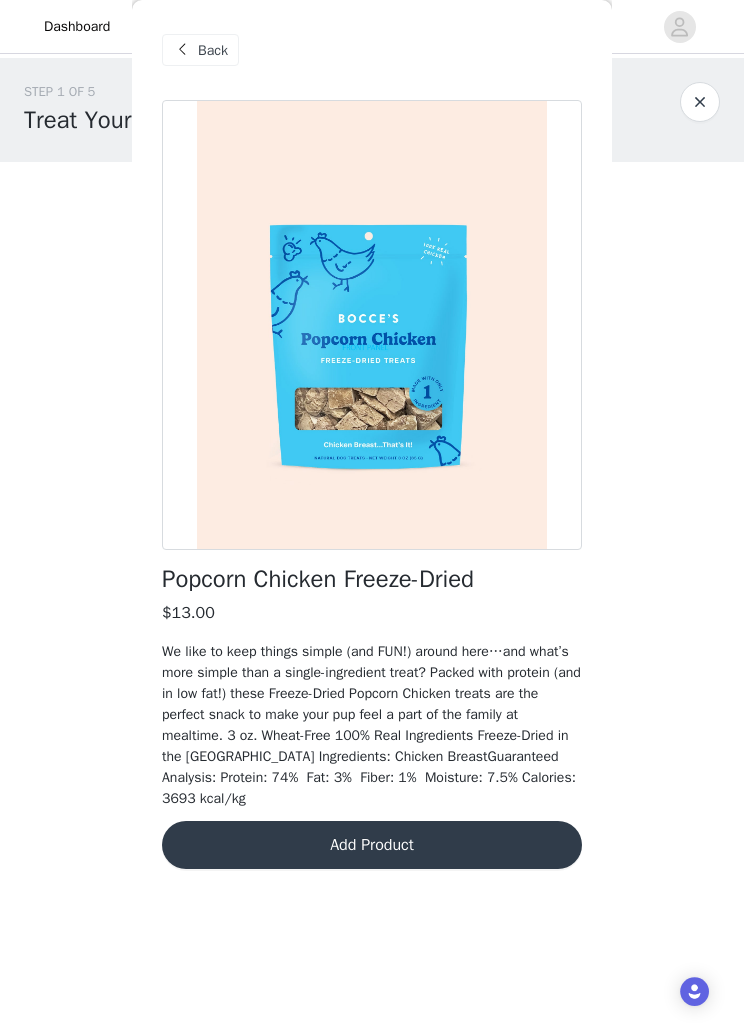 click on "Add Product" at bounding box center (372, 845) 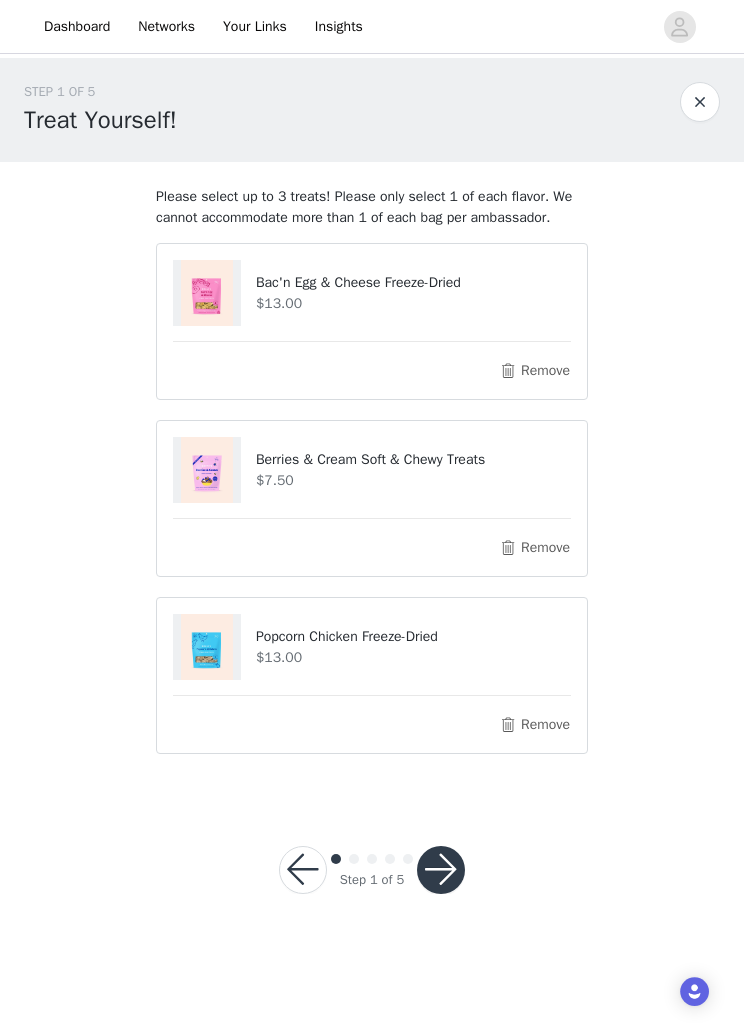 click at bounding box center (441, 870) 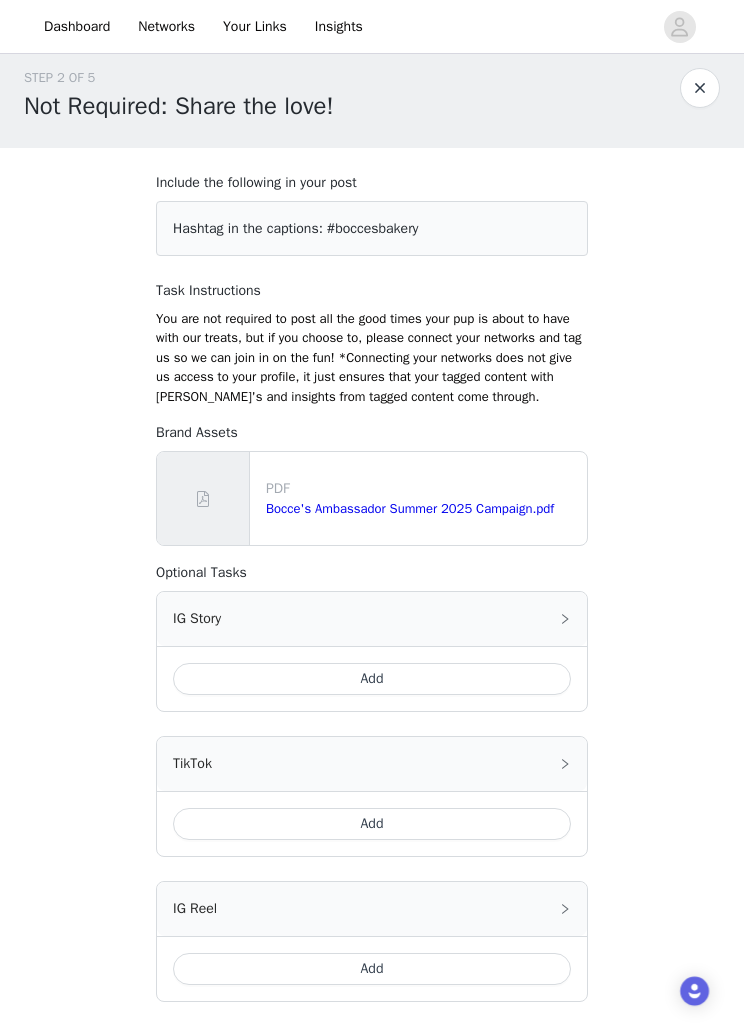 scroll, scrollTop: 0, scrollLeft: 0, axis: both 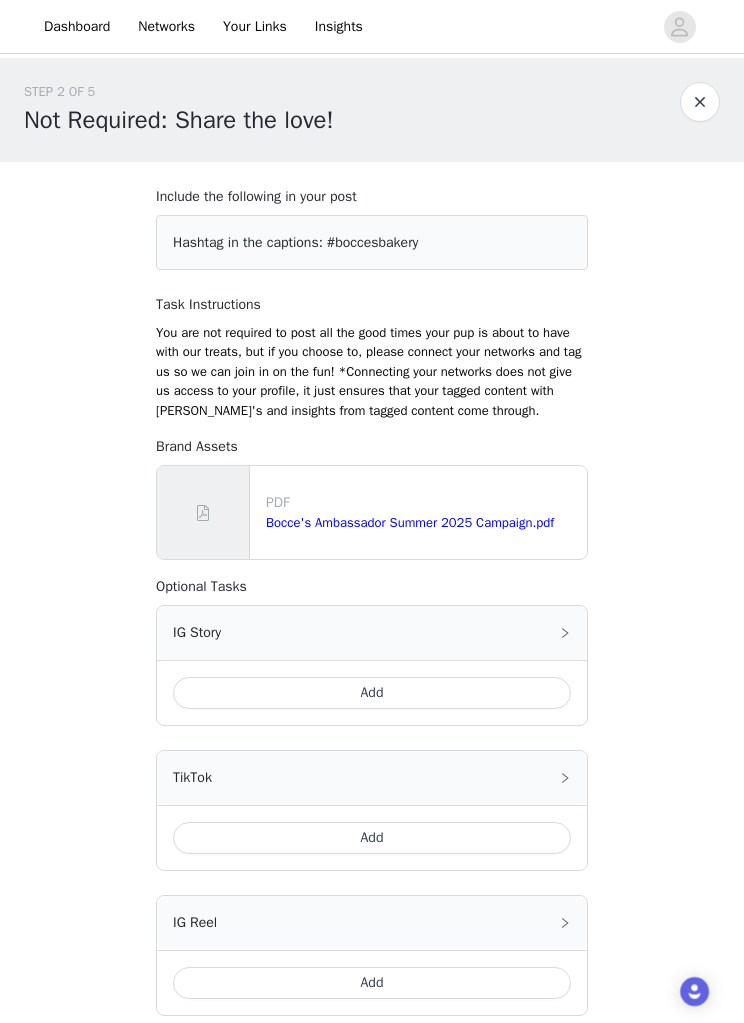 click on "Add" at bounding box center (372, 693) 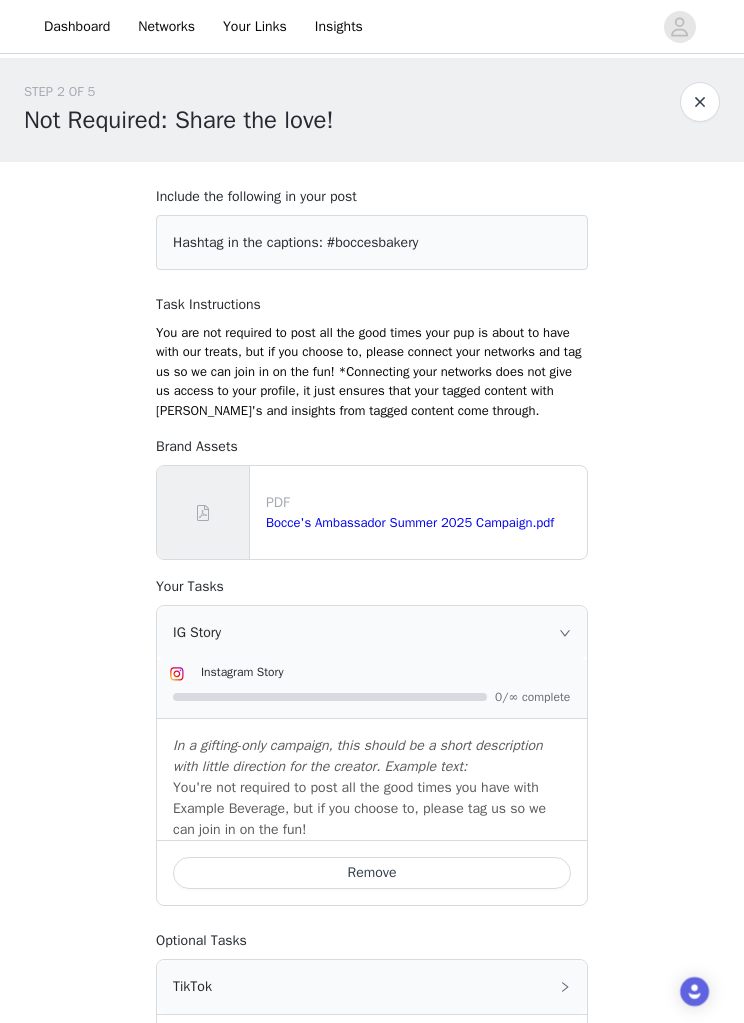 click on "Bocce's Ambassador Summer 2025 Campaign.pdf" at bounding box center [410, 522] 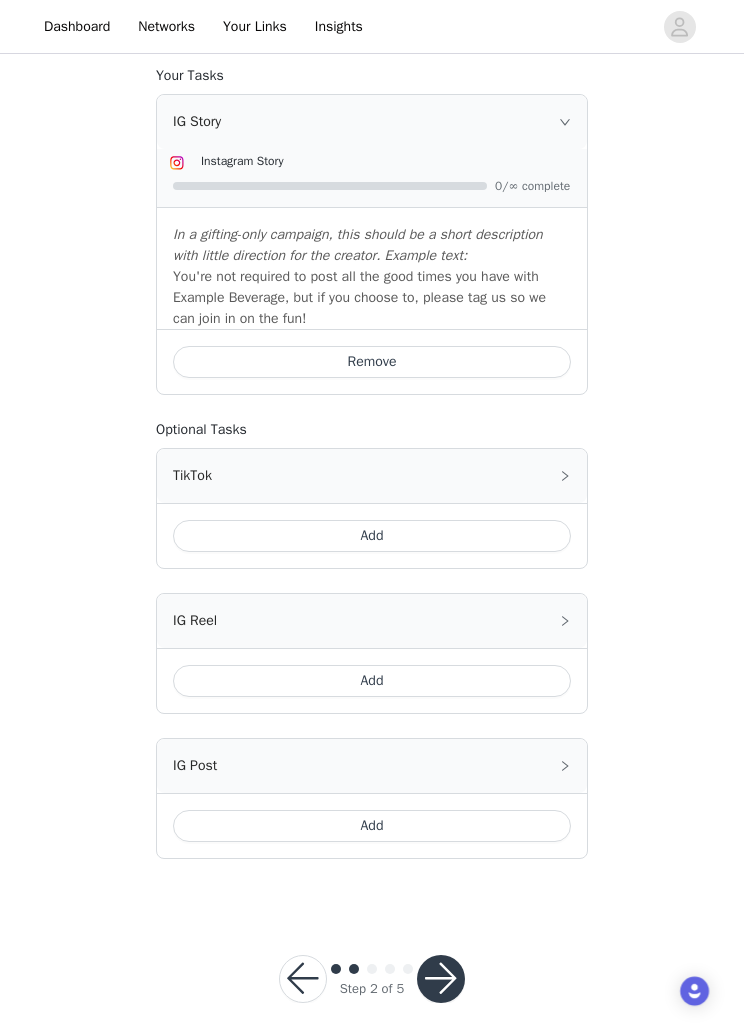 scroll, scrollTop: 510, scrollLeft: 0, axis: vertical 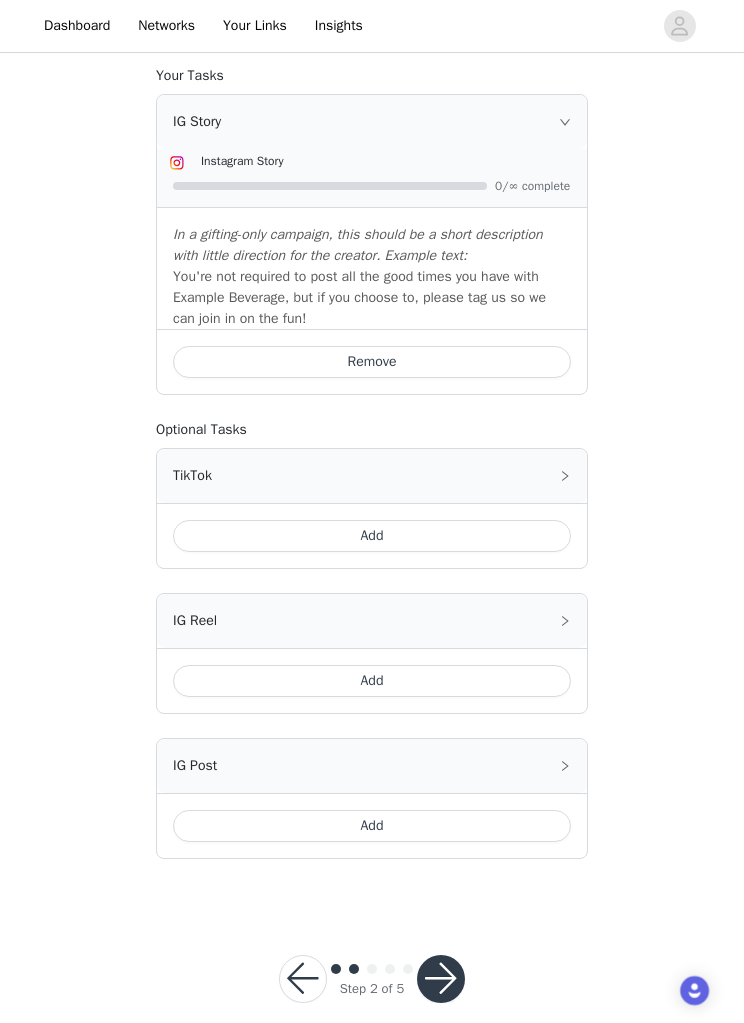 click at bounding box center (441, 980) 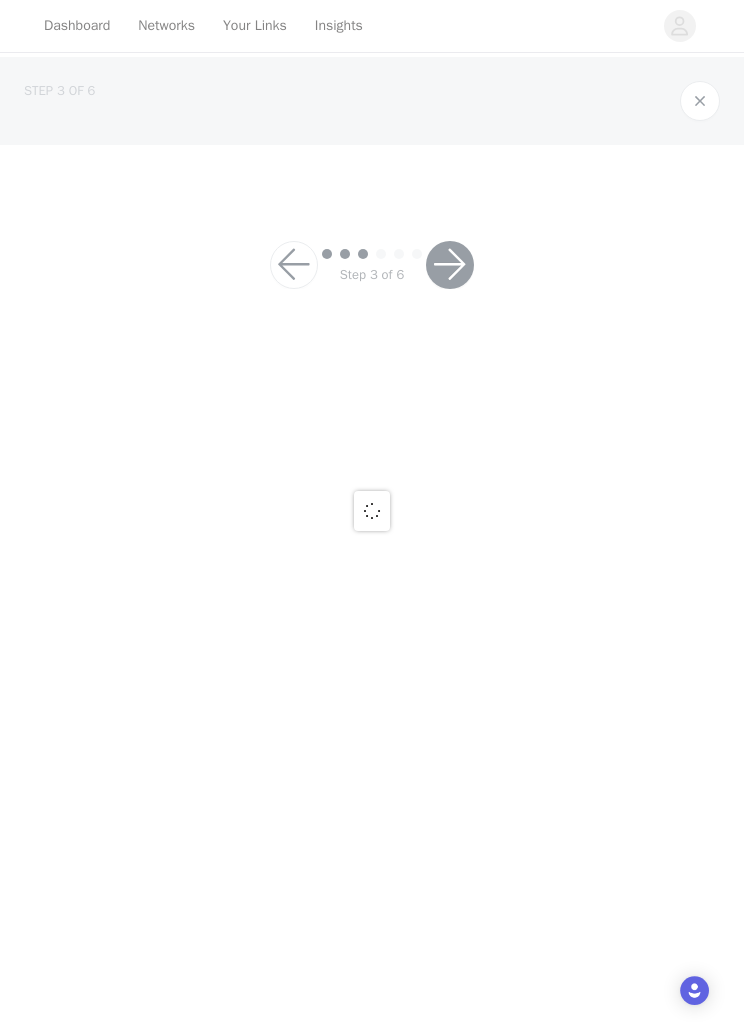 scroll, scrollTop: 0, scrollLeft: 0, axis: both 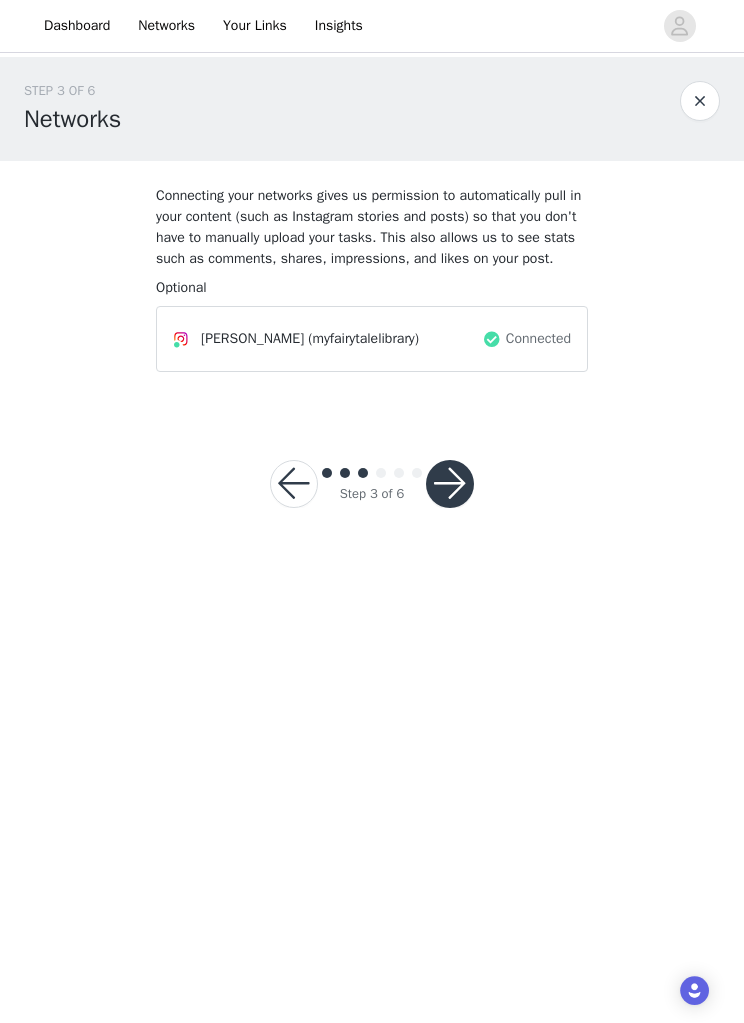 click at bounding box center [450, 485] 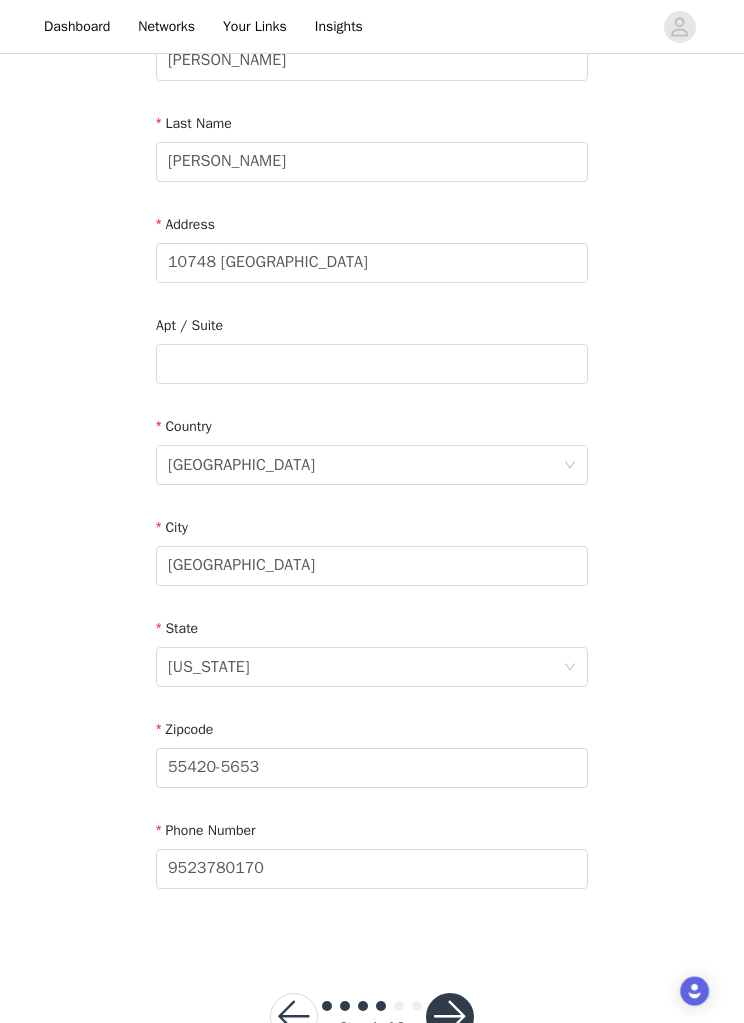 scroll, scrollTop: 274, scrollLeft: 0, axis: vertical 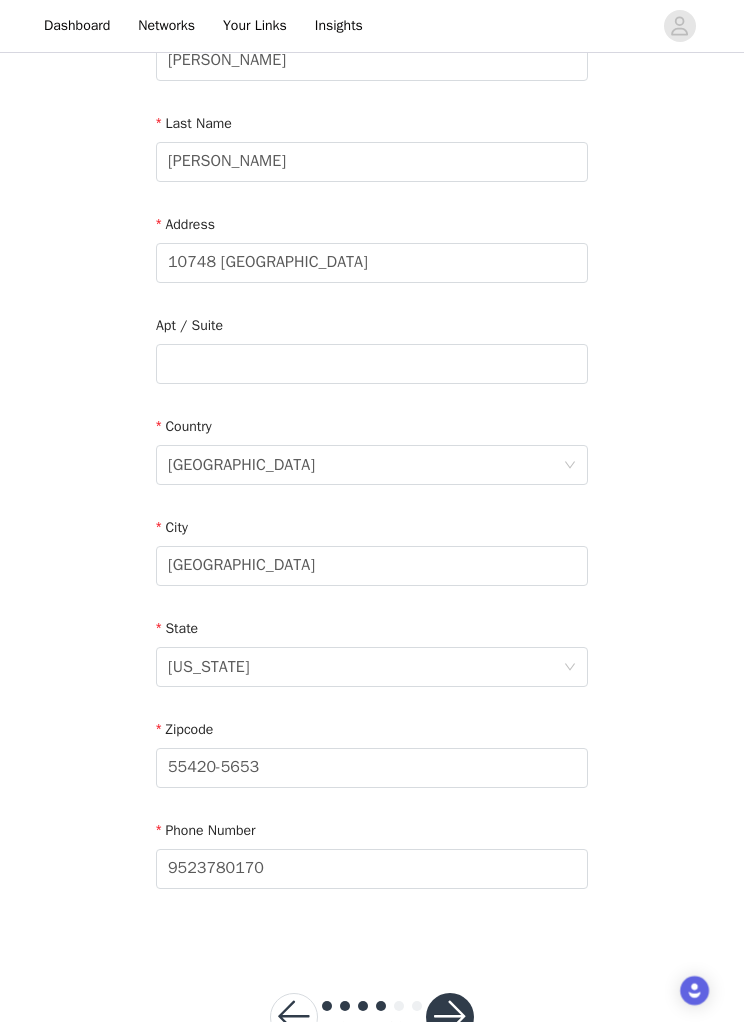 click at bounding box center [450, 1018] 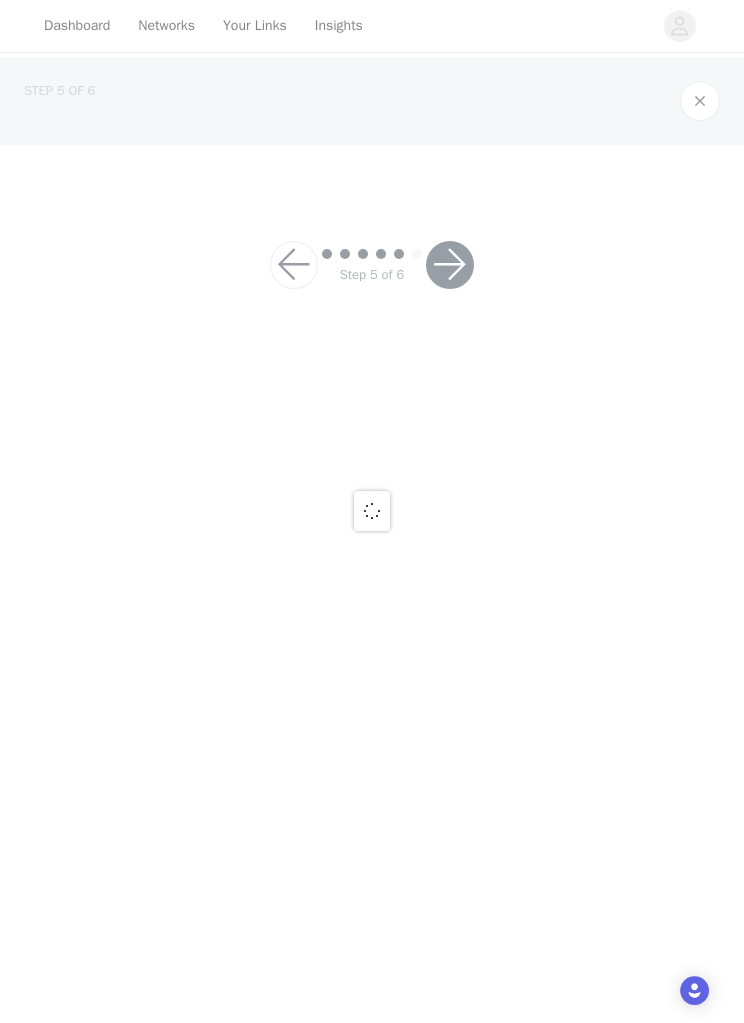scroll, scrollTop: 0, scrollLeft: 0, axis: both 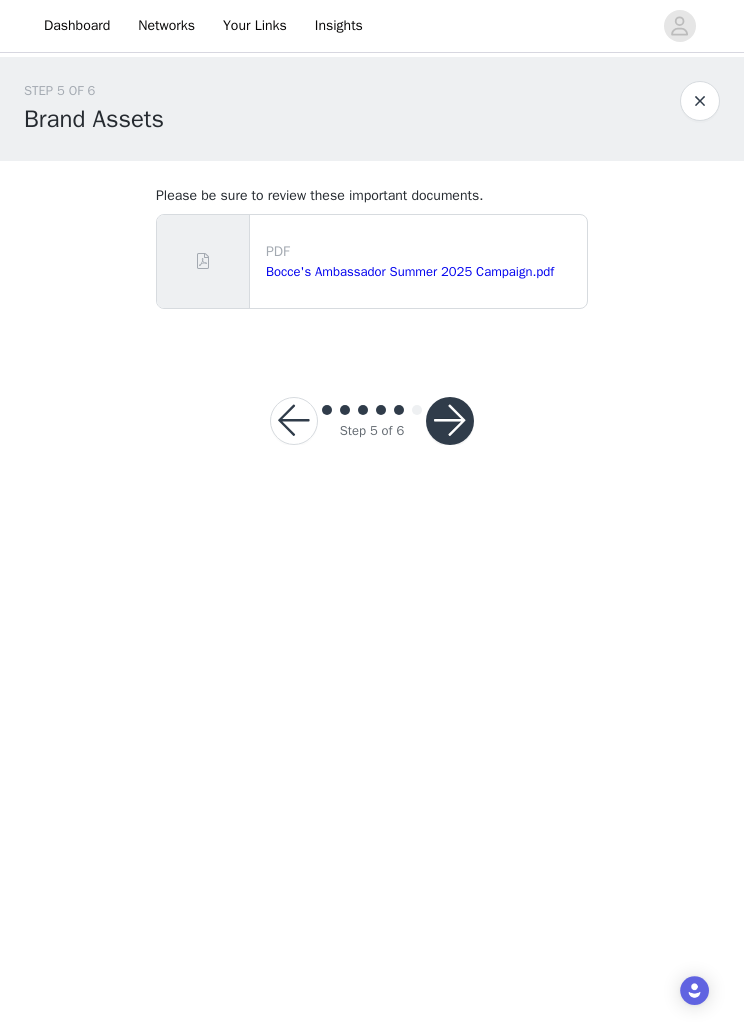 click on "Bocce's Ambassador Summer 2025 Campaign.pdf" at bounding box center (410, 272) 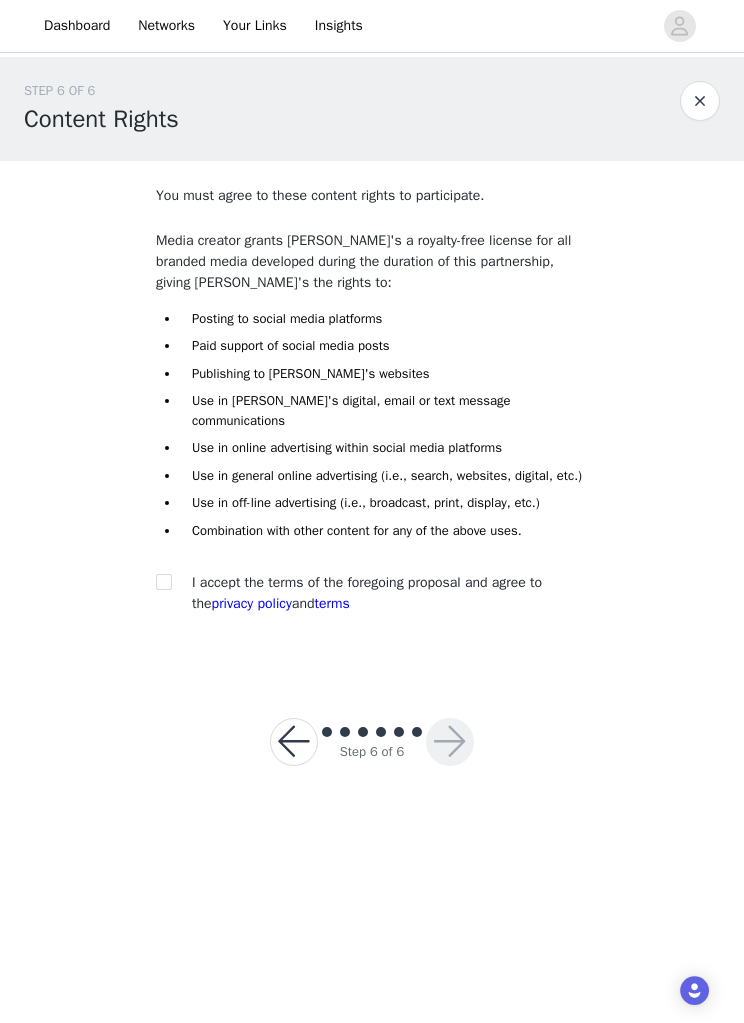 click at bounding box center [163, 582] 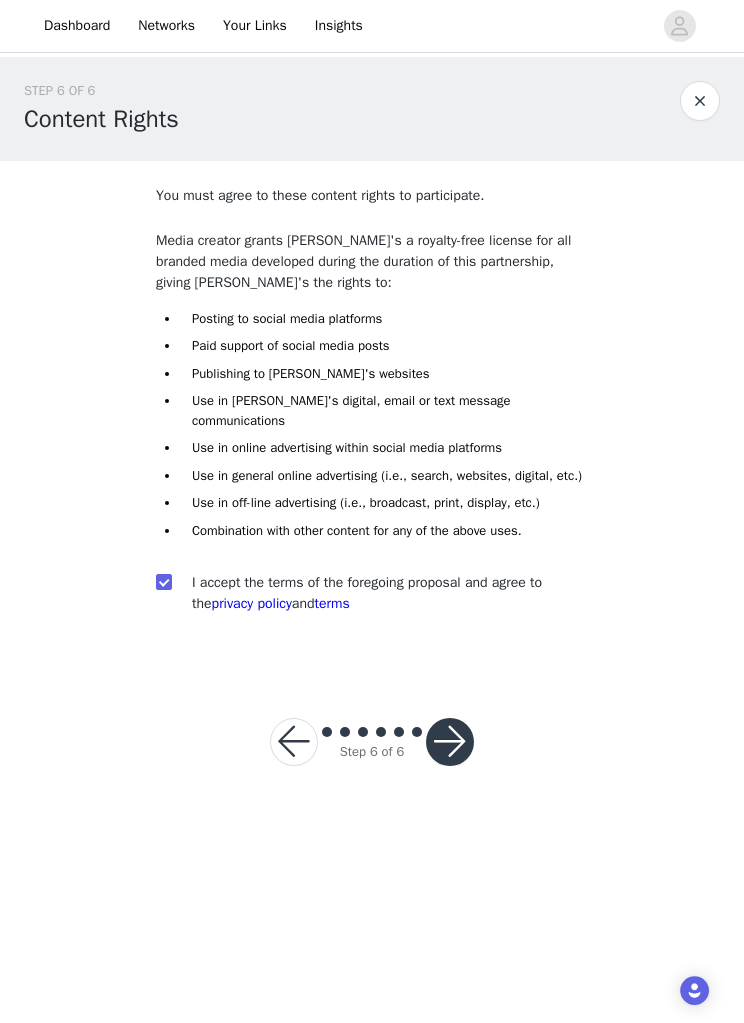 click at bounding box center (450, 743) 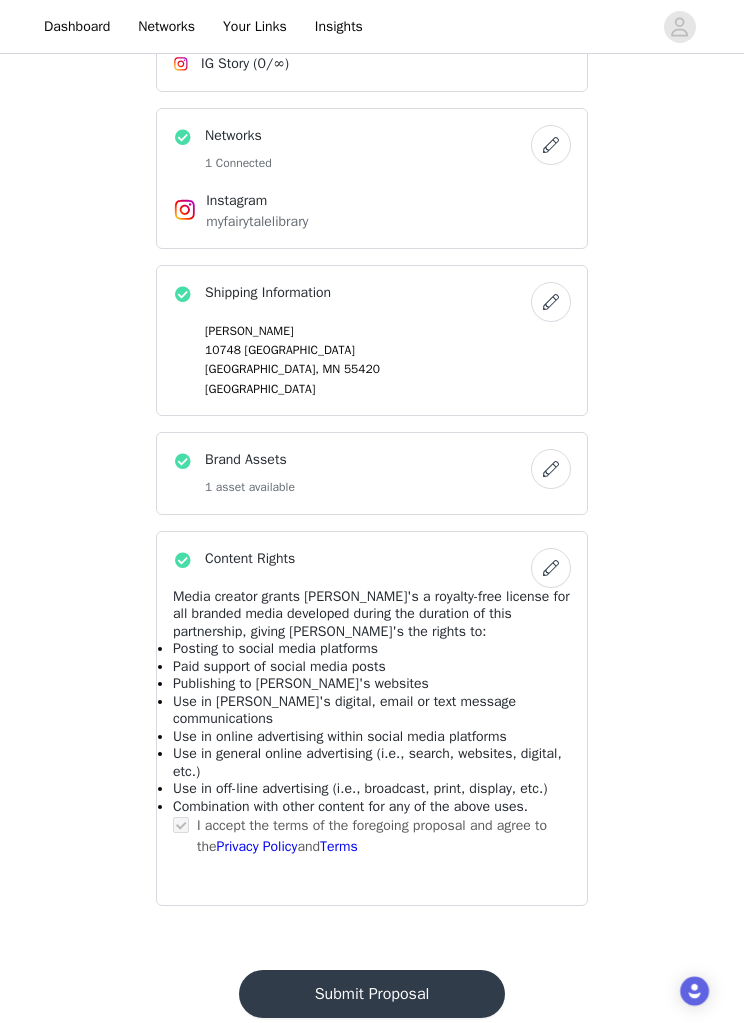 scroll, scrollTop: 959, scrollLeft: 0, axis: vertical 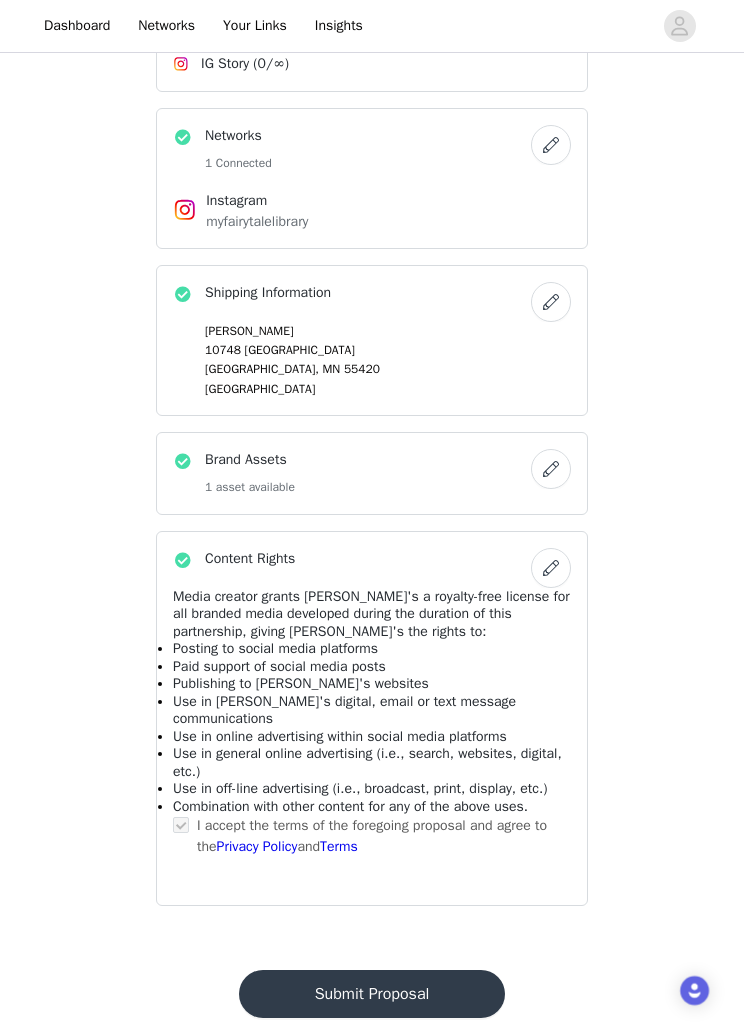 click at bounding box center (551, 470) 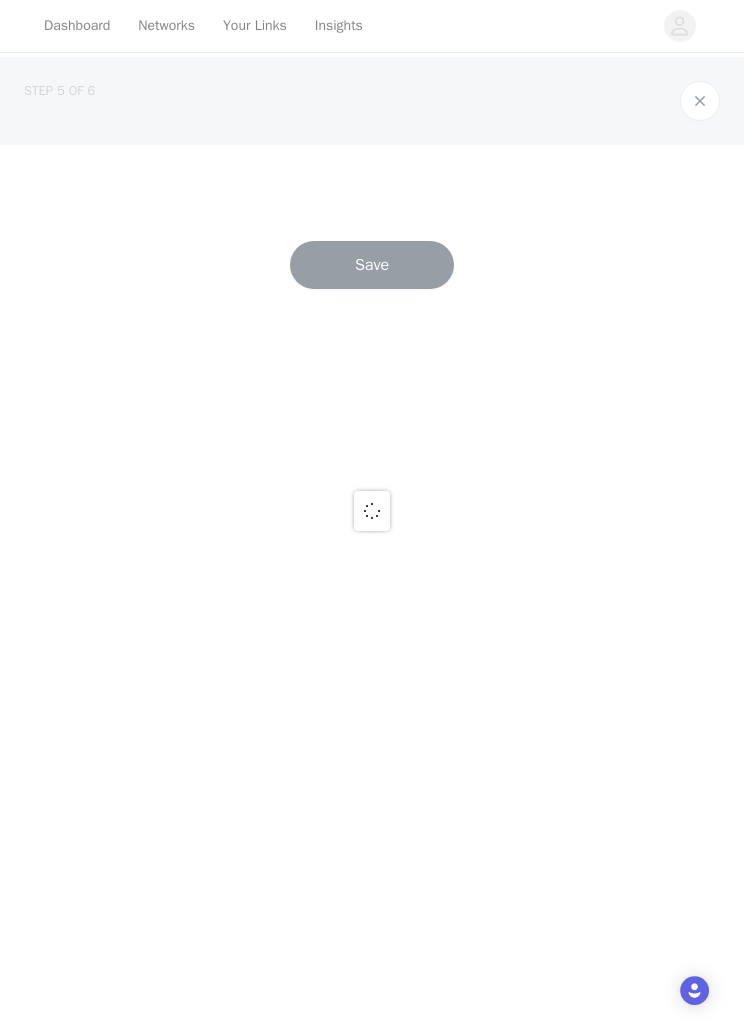 scroll, scrollTop: 0, scrollLeft: 0, axis: both 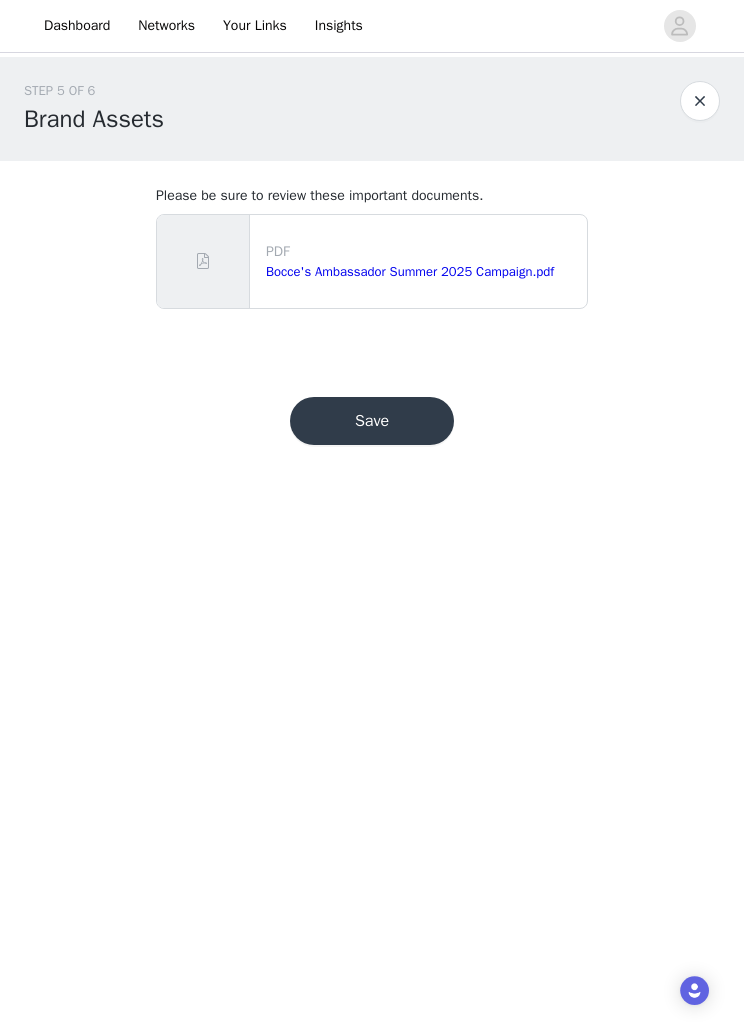 click at bounding box center [700, 102] 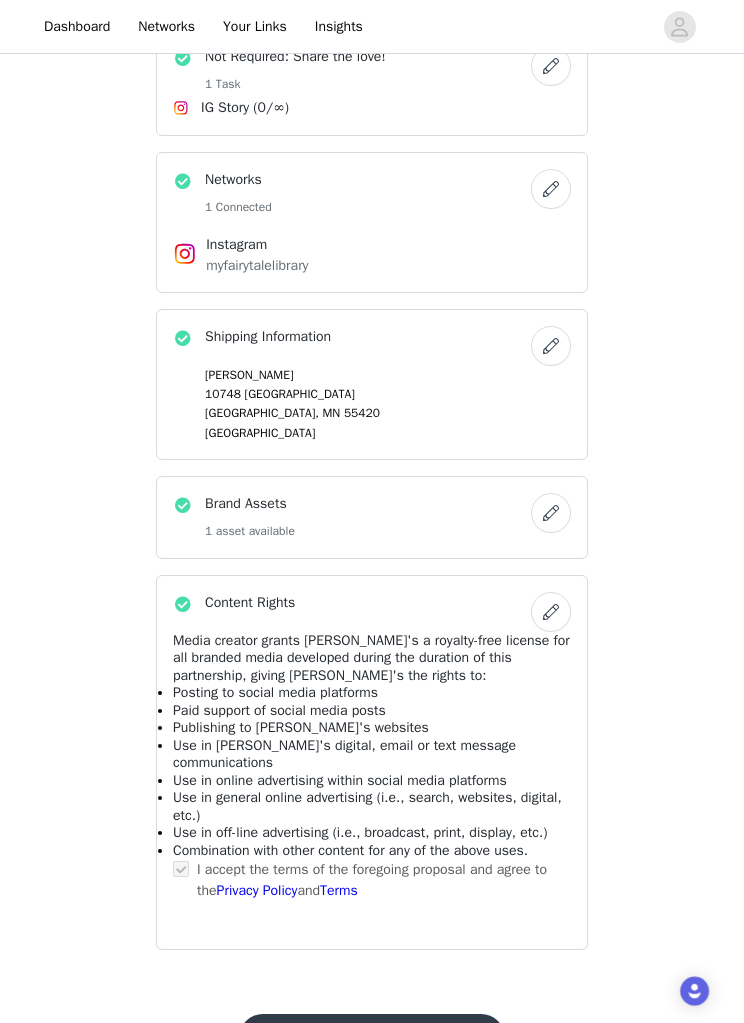 scroll, scrollTop: 959, scrollLeft: 0, axis: vertical 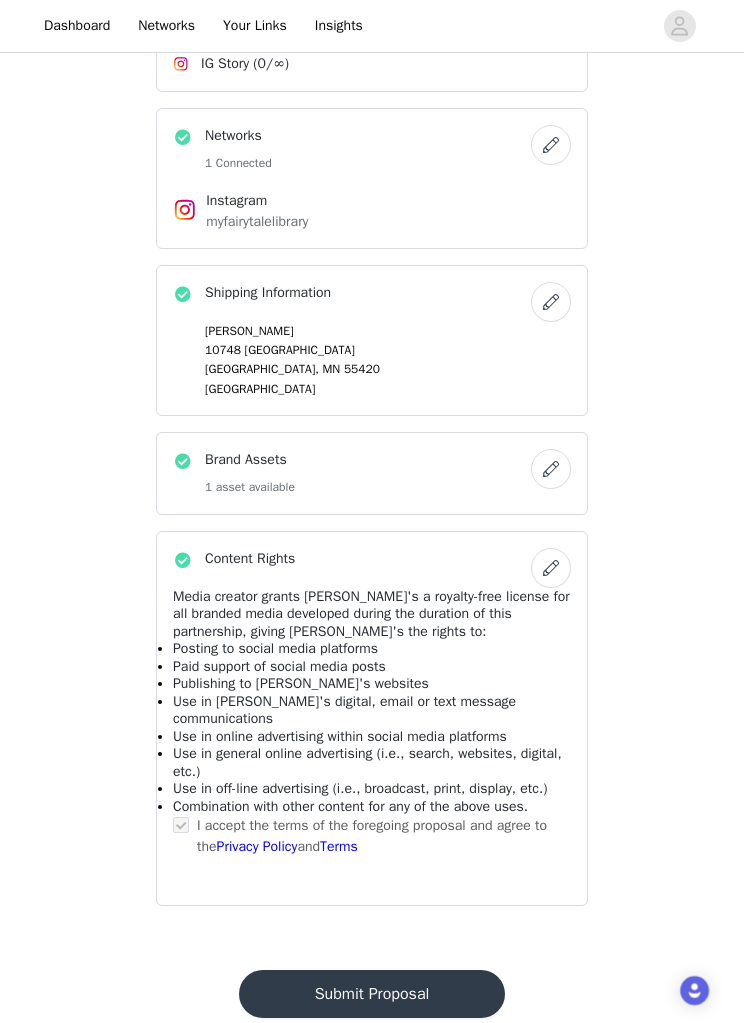click on "Submit Proposal" at bounding box center (372, 995) 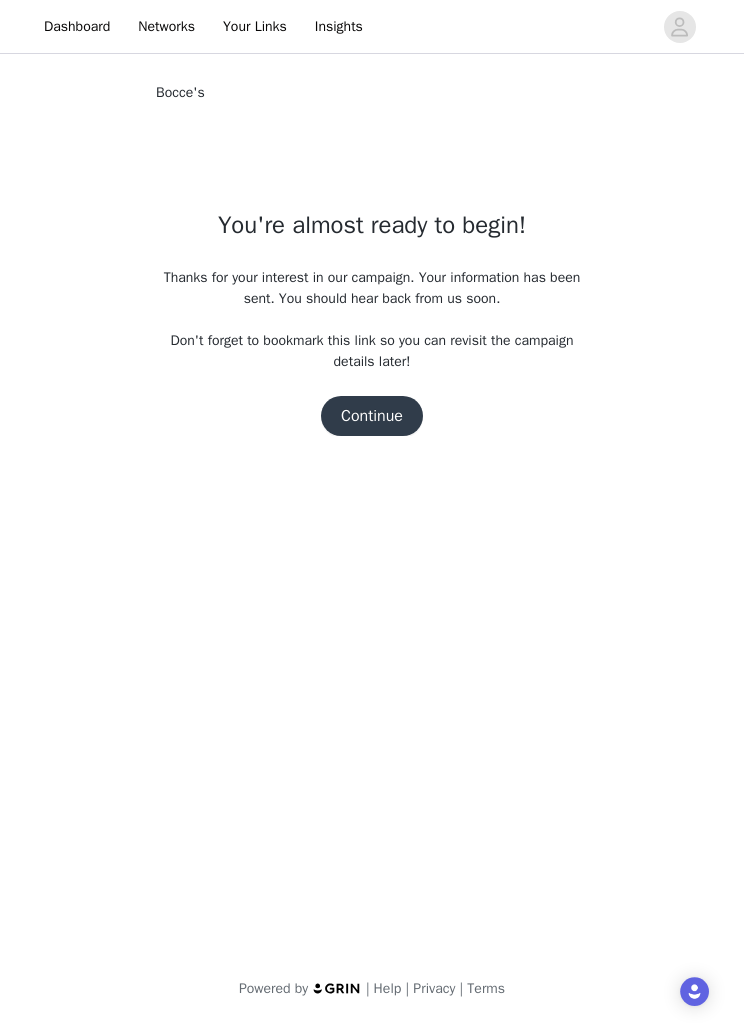 scroll, scrollTop: 0, scrollLeft: 0, axis: both 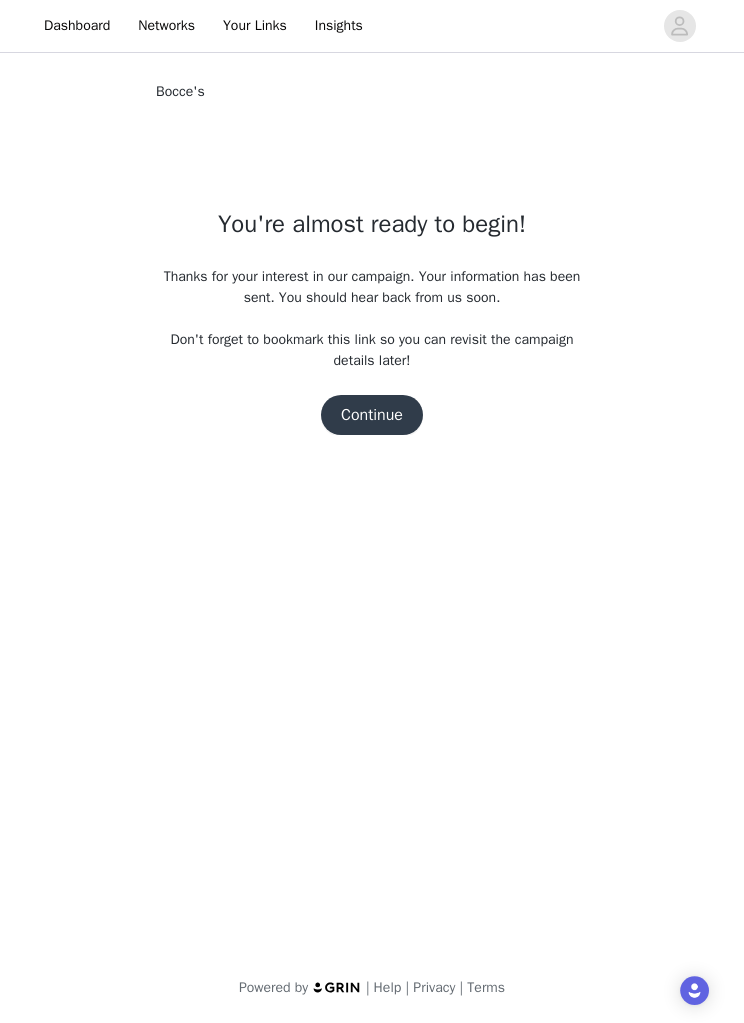 click on "Continue" at bounding box center (372, 416) 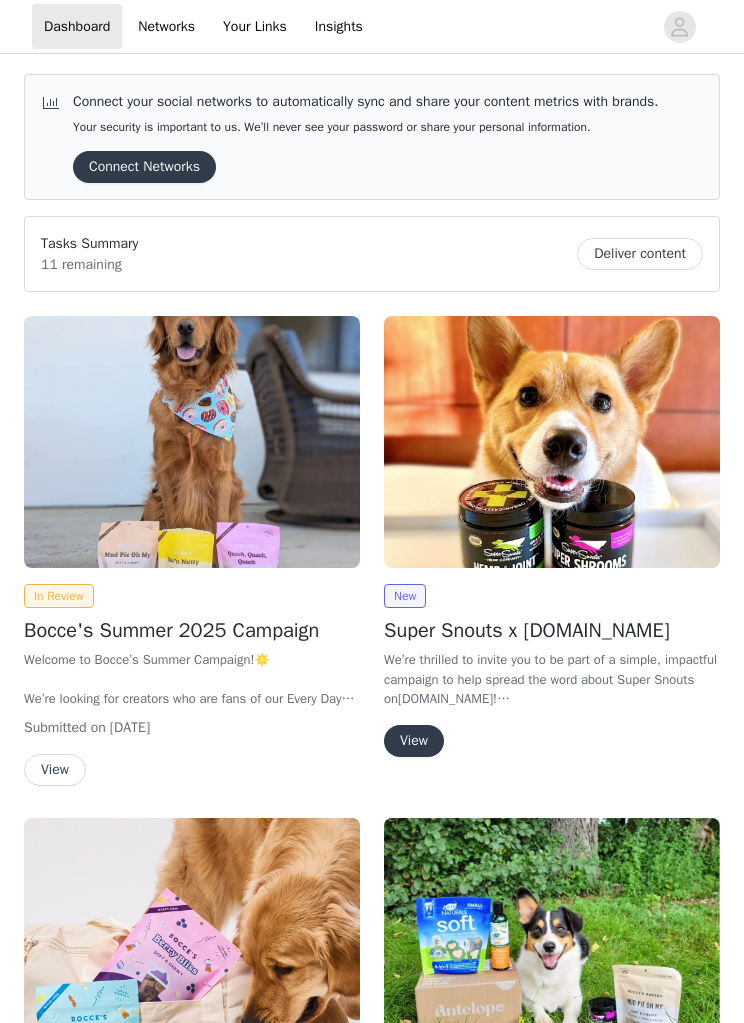 scroll, scrollTop: 0, scrollLeft: 0, axis: both 